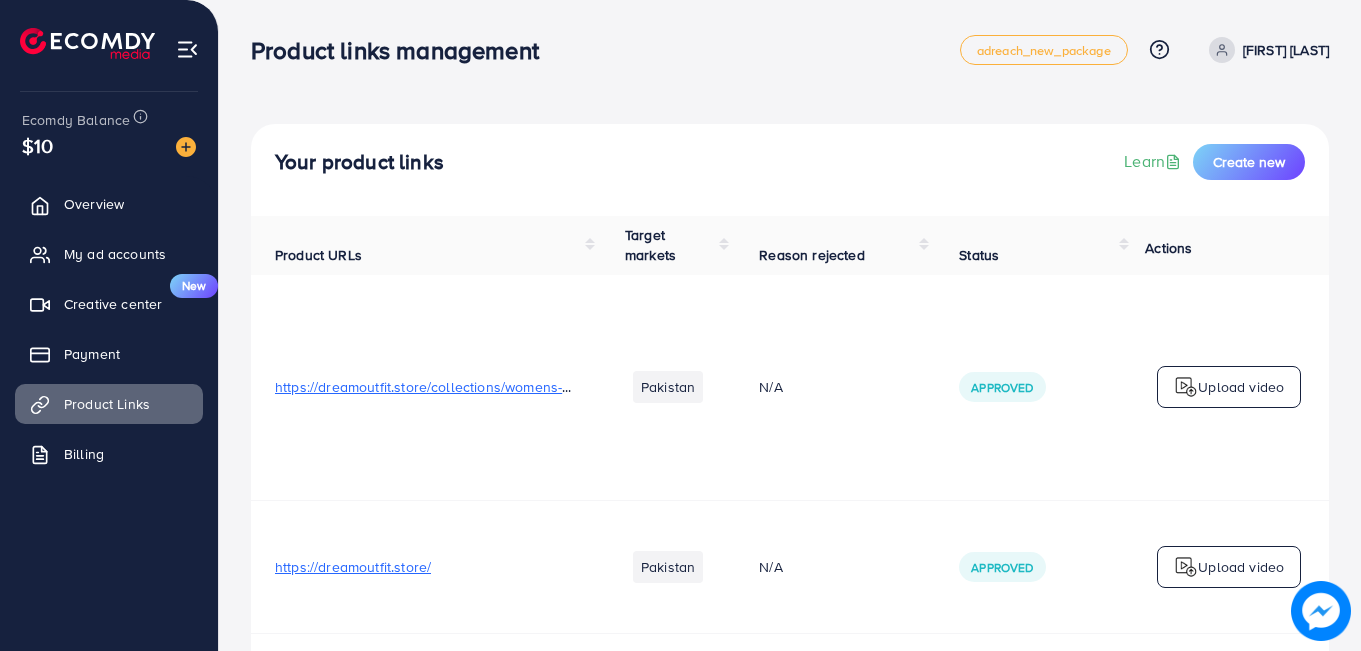 scroll, scrollTop: 0, scrollLeft: 0, axis: both 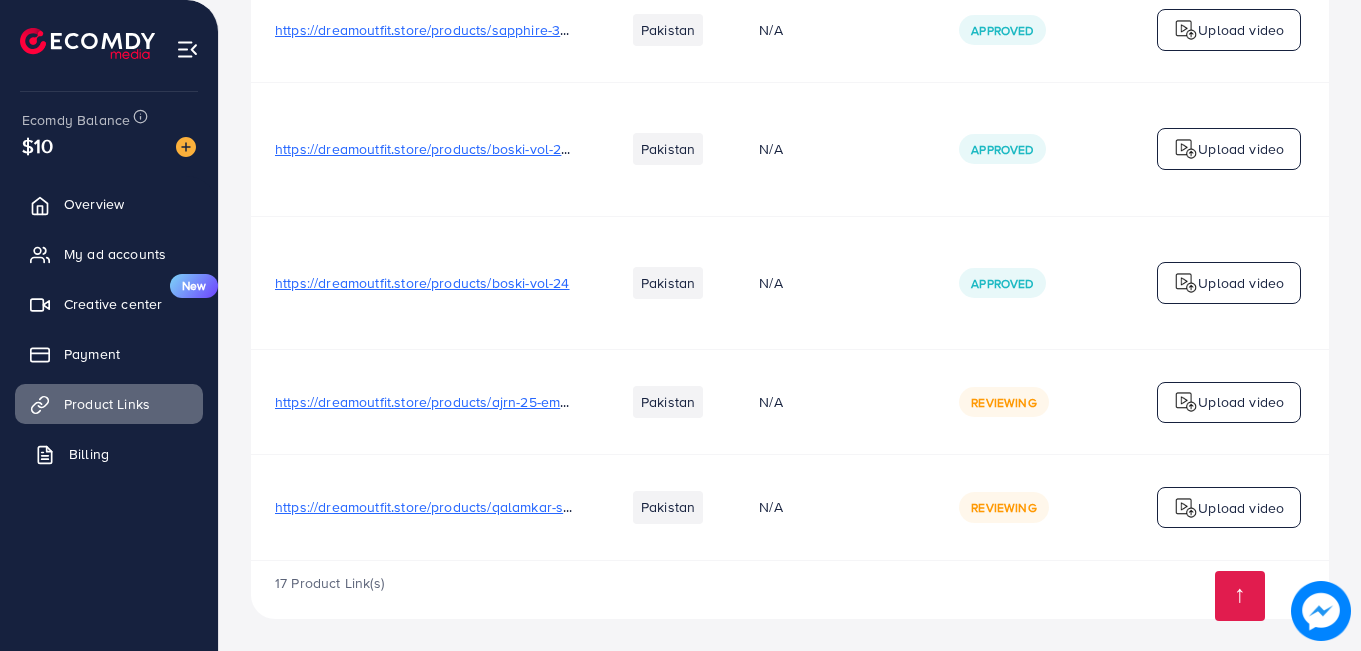 click on "Billing" at bounding box center [89, 454] 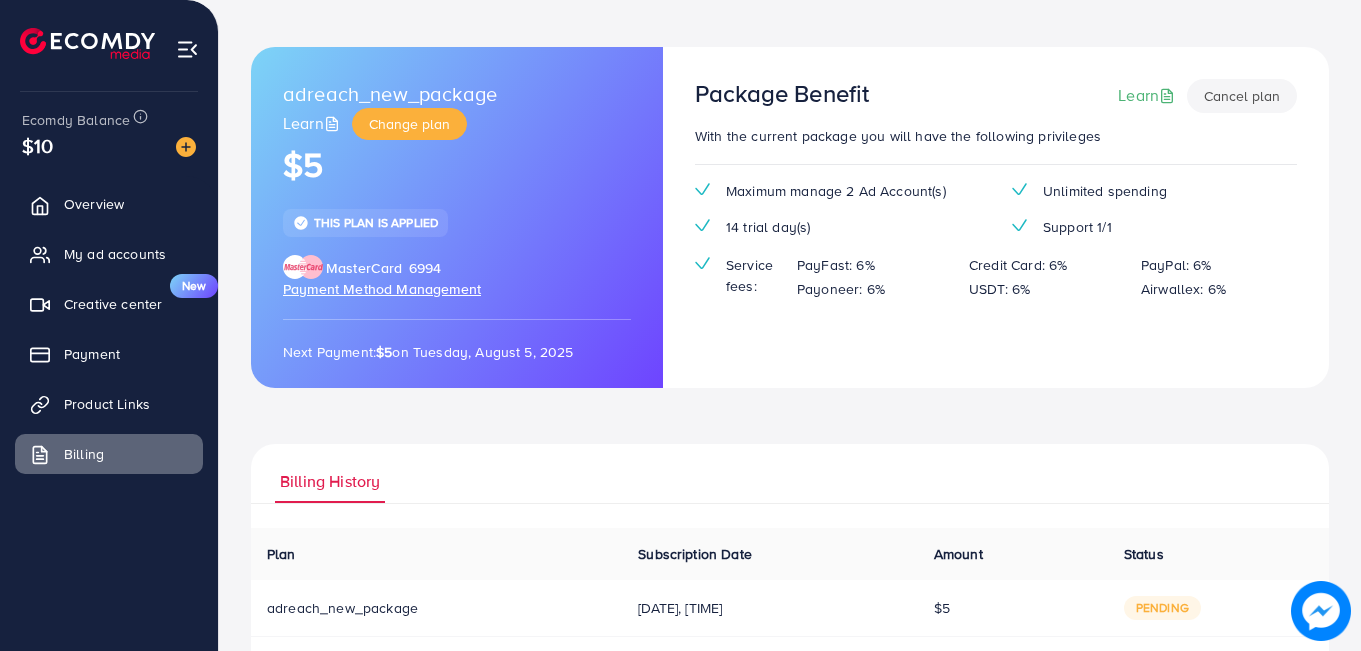 scroll, scrollTop: 168, scrollLeft: 0, axis: vertical 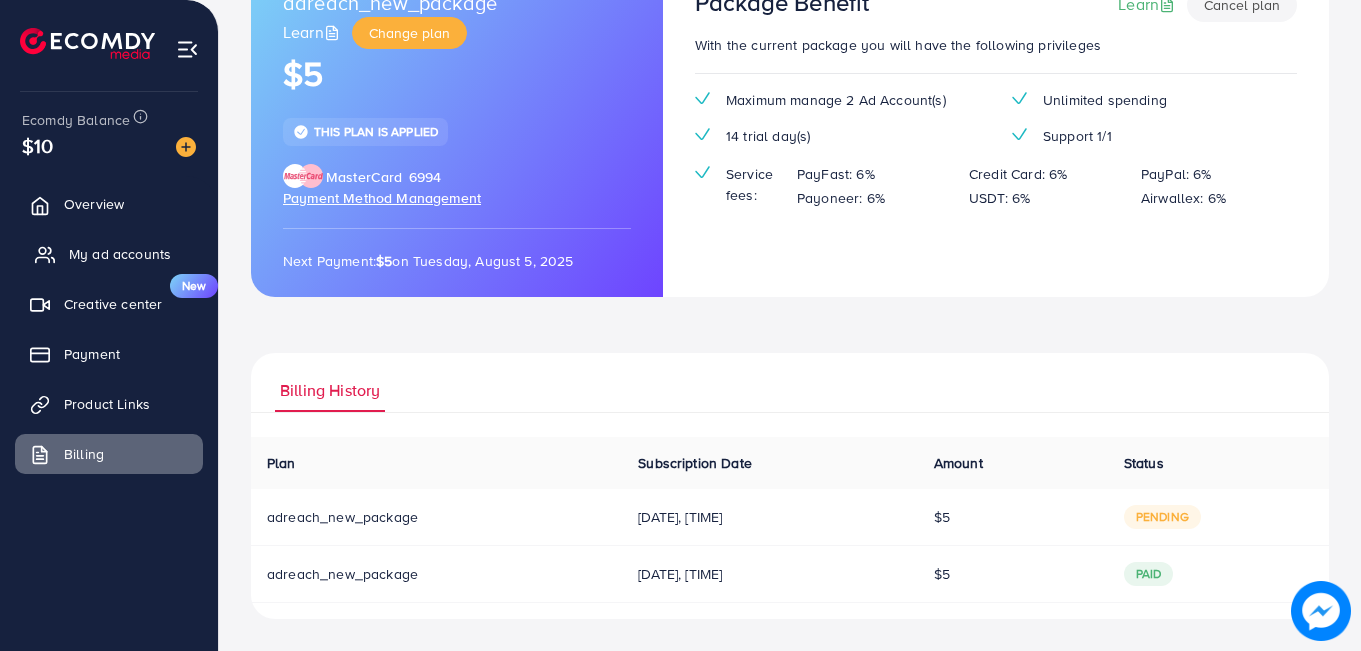 click on "My ad accounts" at bounding box center [120, 254] 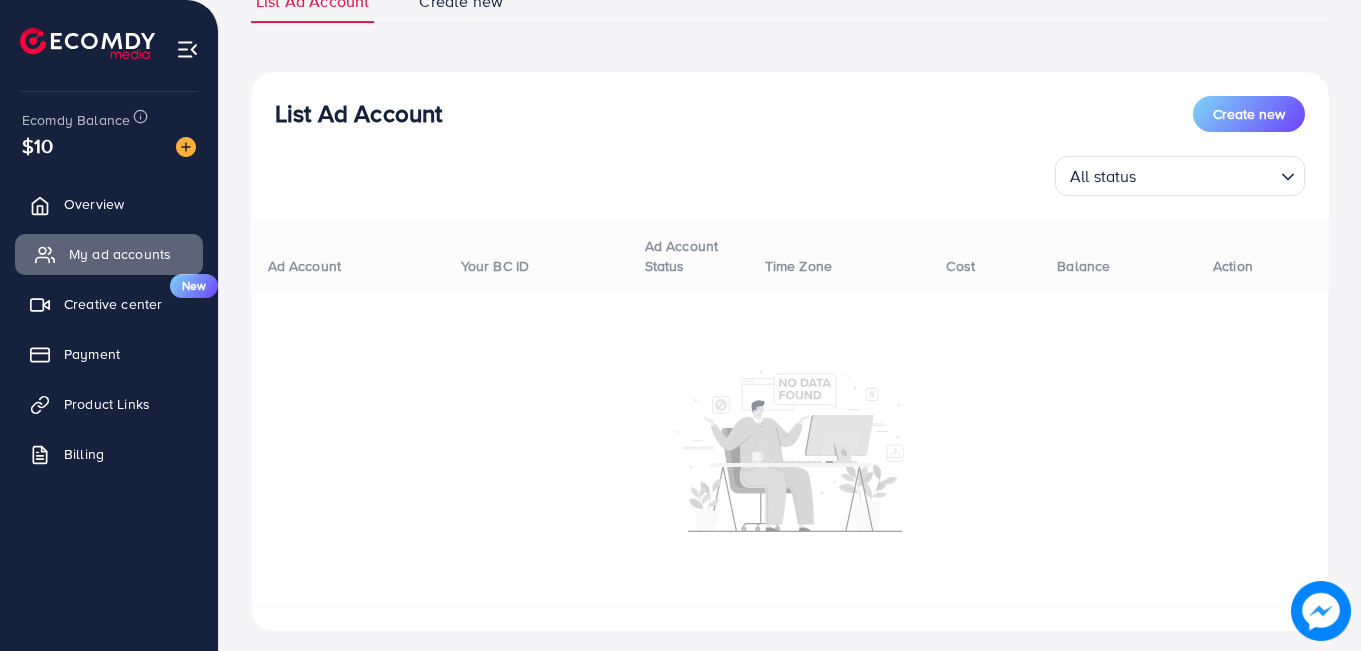 scroll, scrollTop: 0, scrollLeft: 0, axis: both 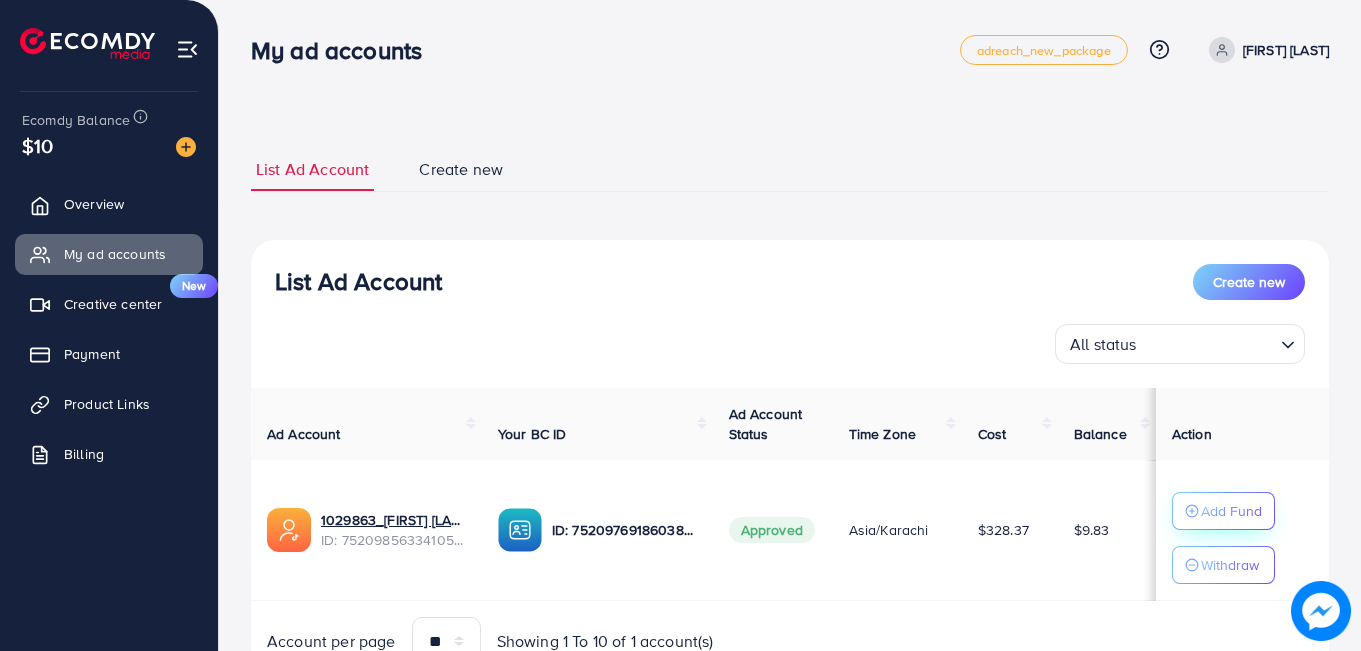 click on "Add Fund" at bounding box center (1231, 511) 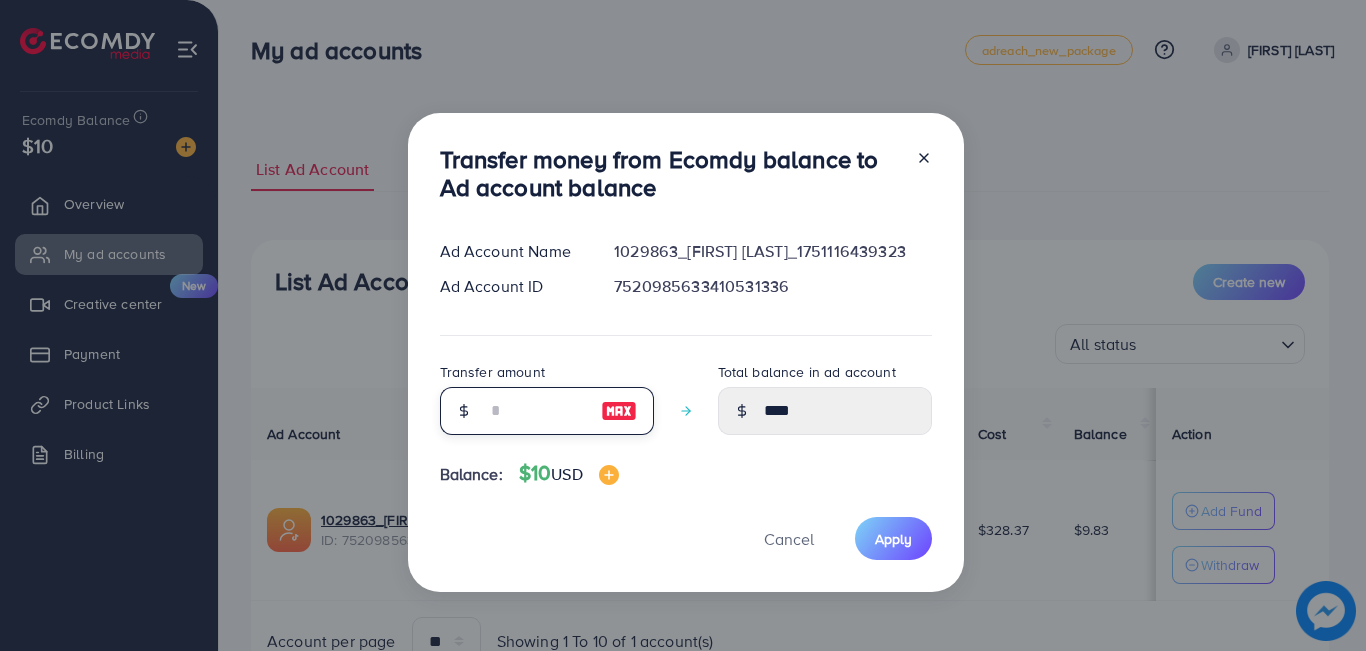 click at bounding box center (536, 411) 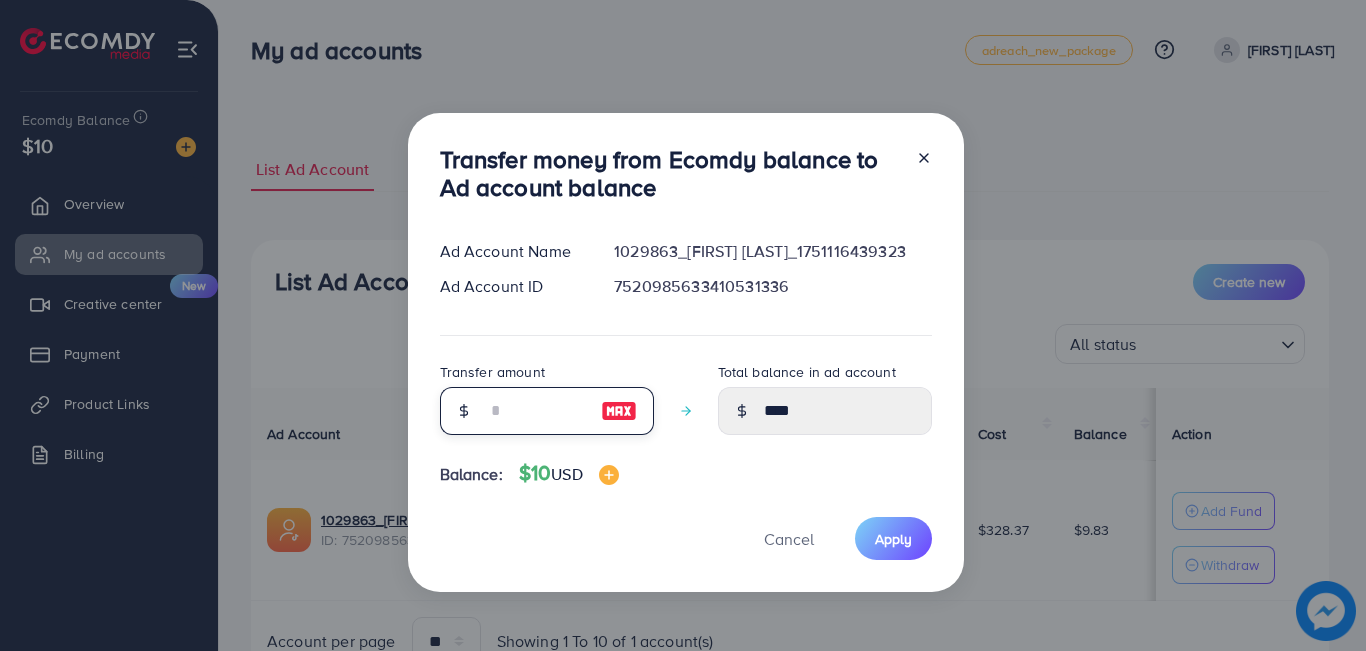 type on "*" 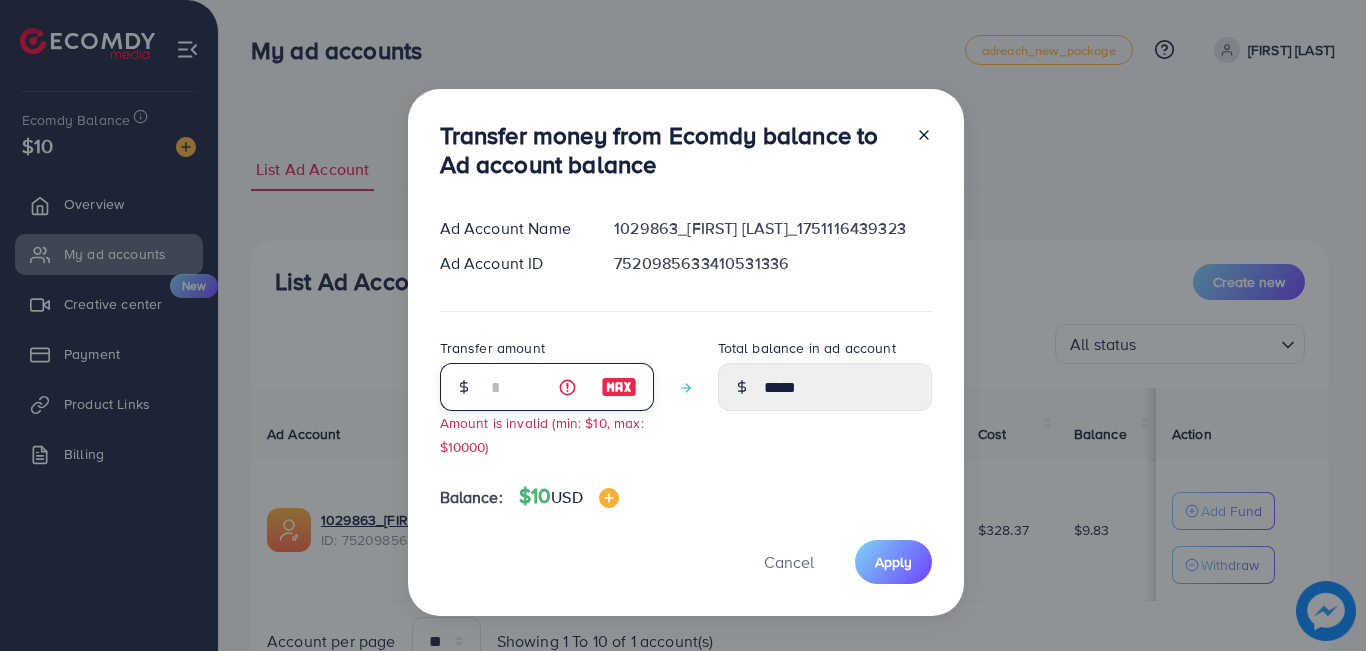 type on "**" 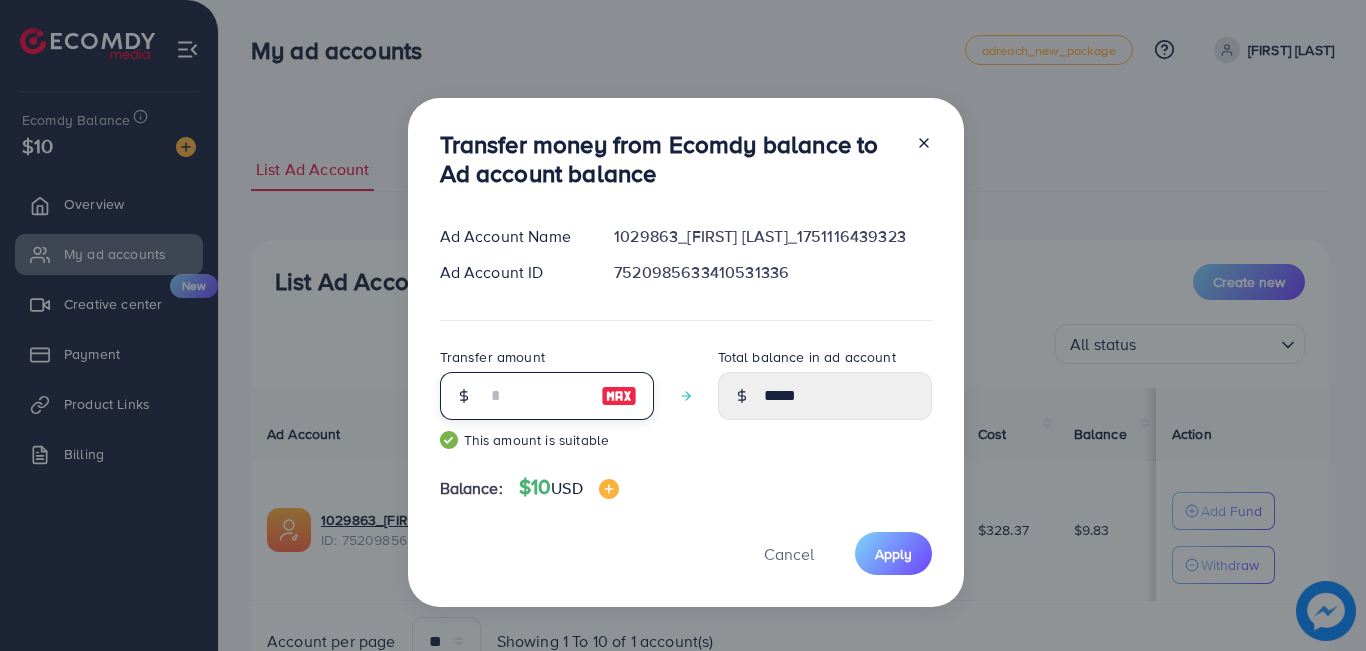type on "*****" 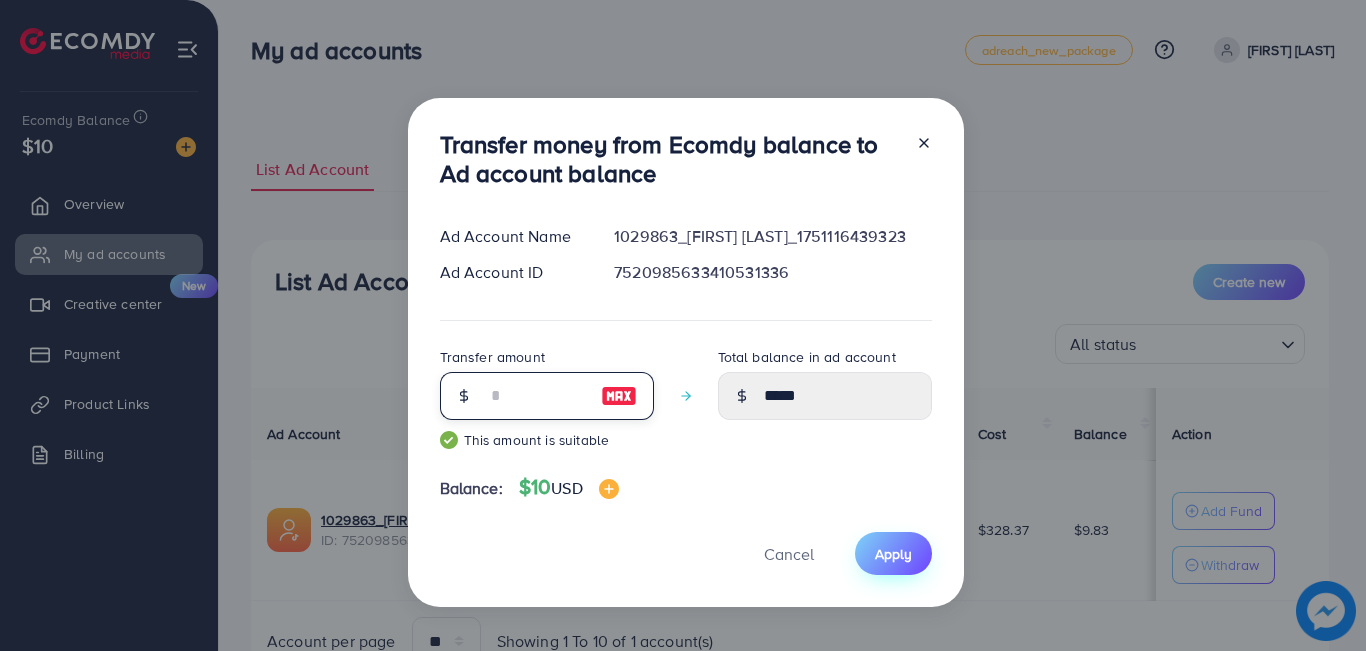 type on "**" 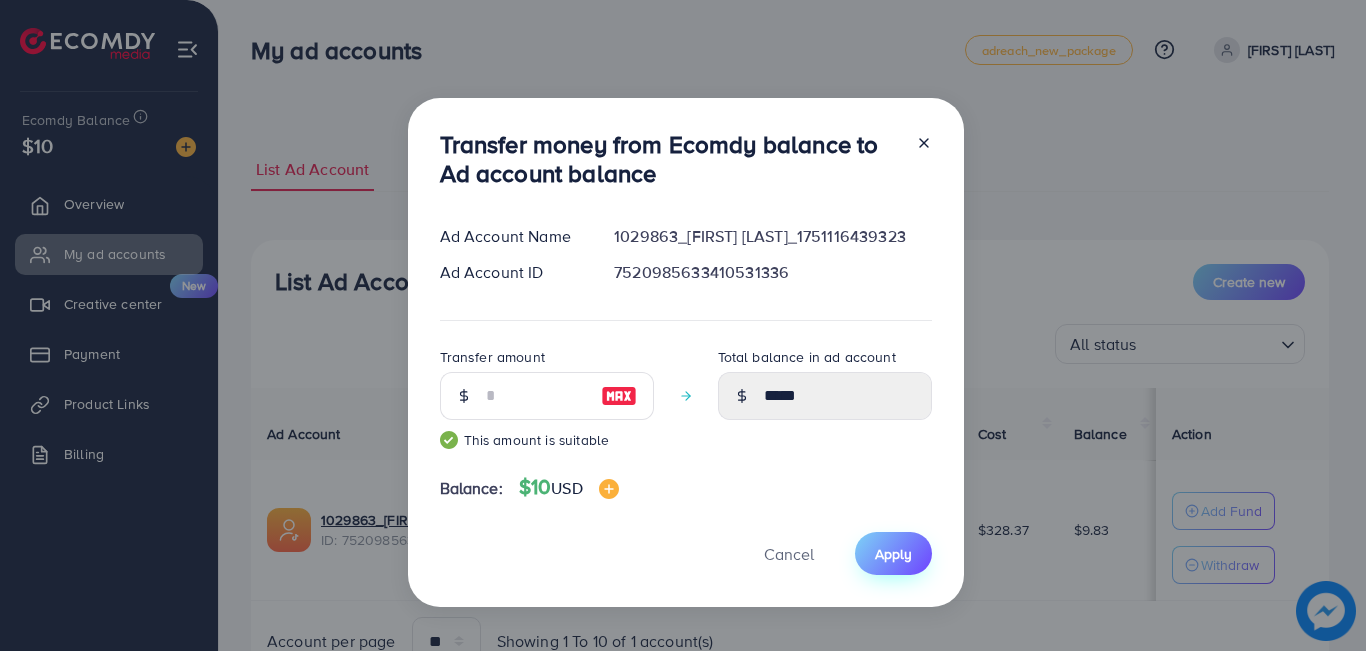 click on "Apply" at bounding box center [893, 554] 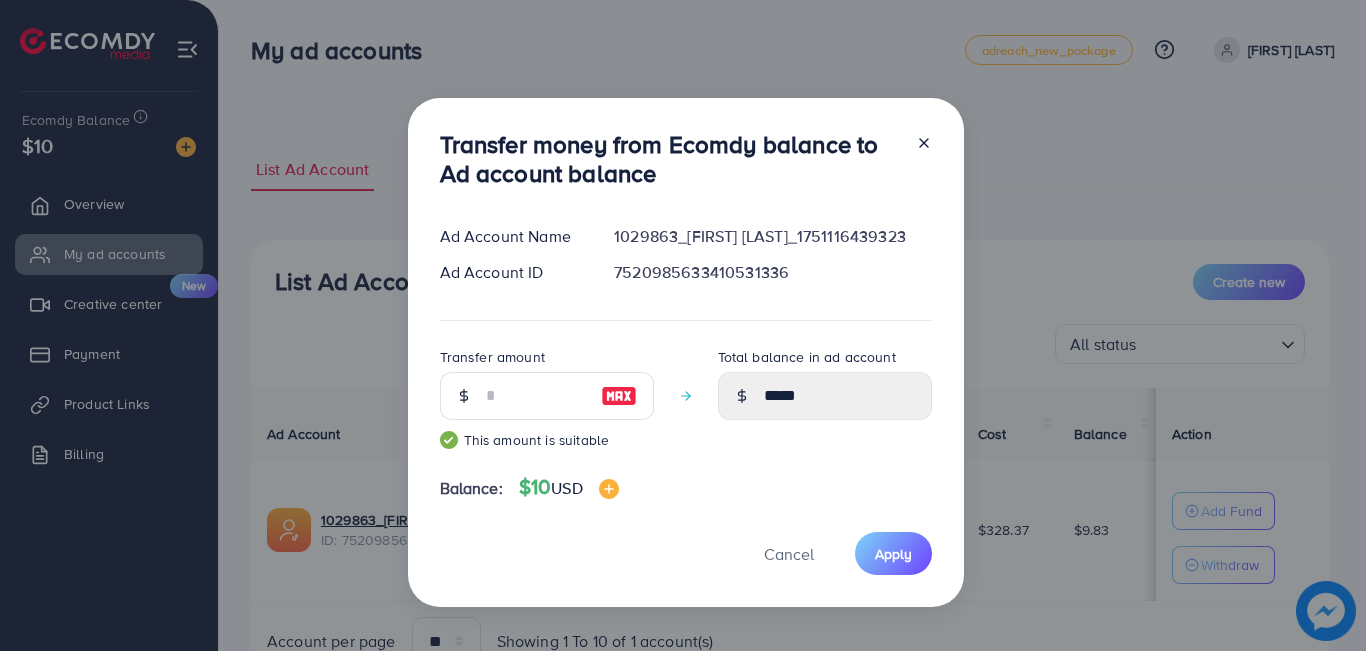 click 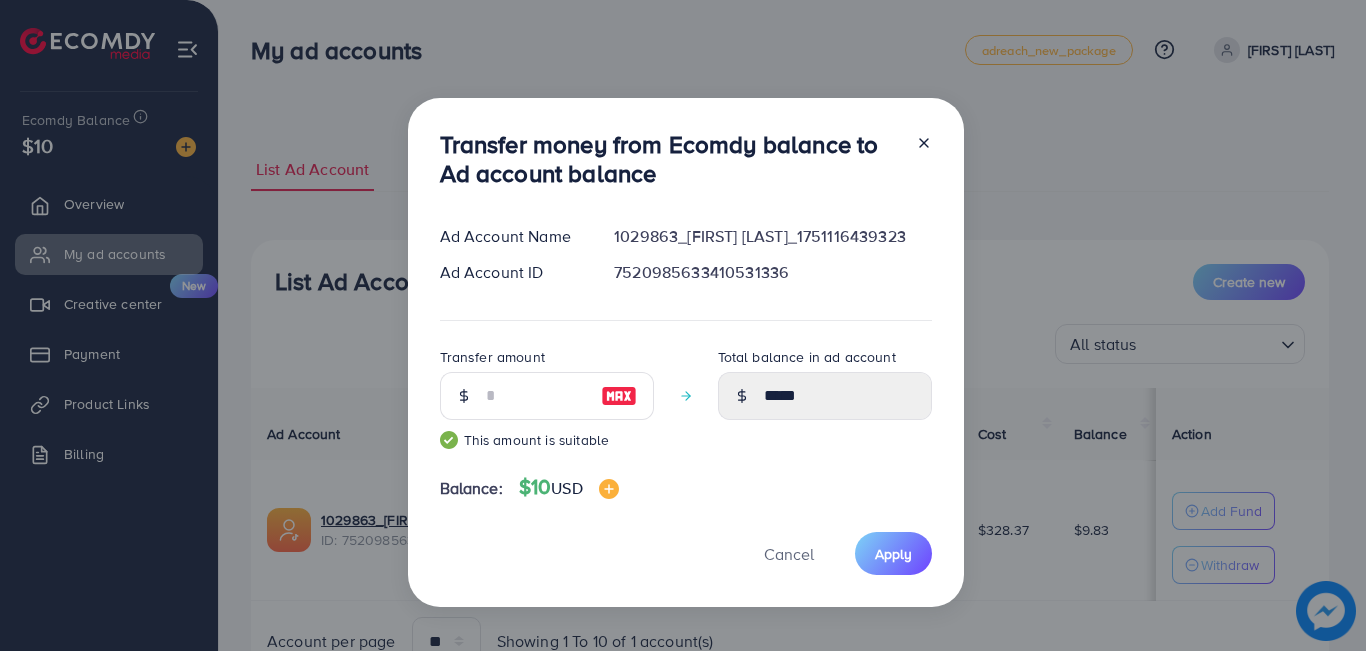 type 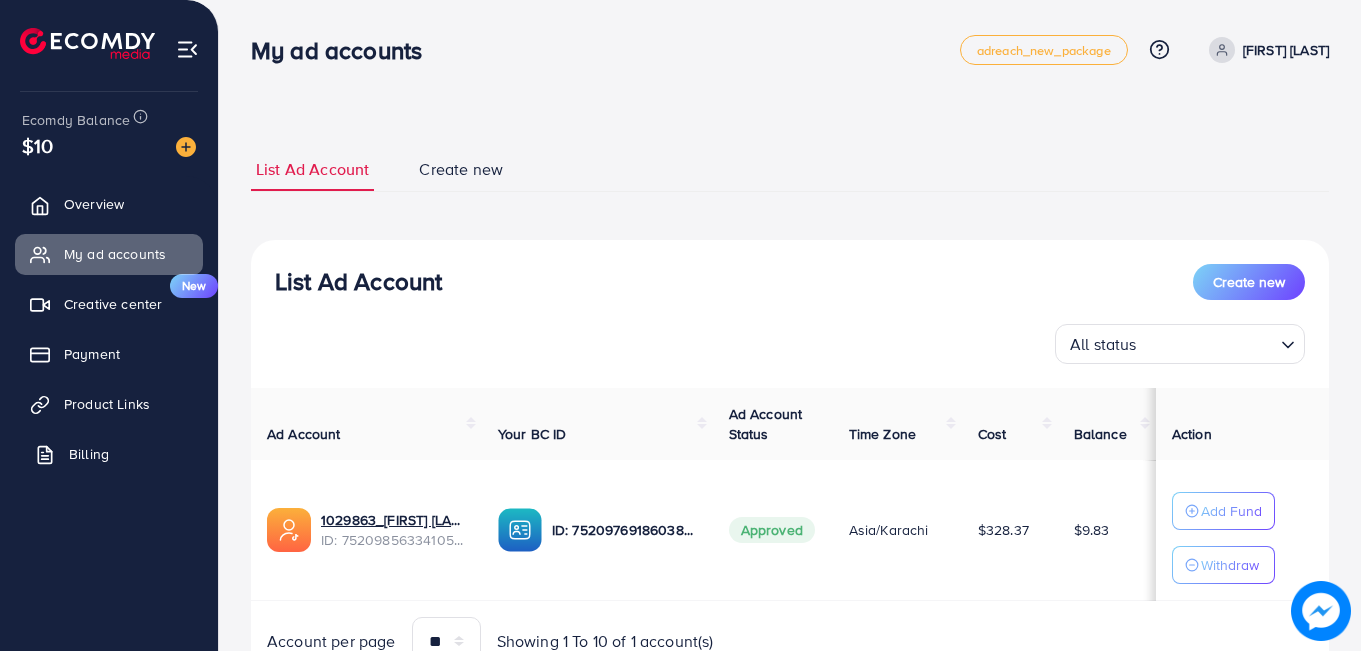 click on "Billing" at bounding box center [89, 454] 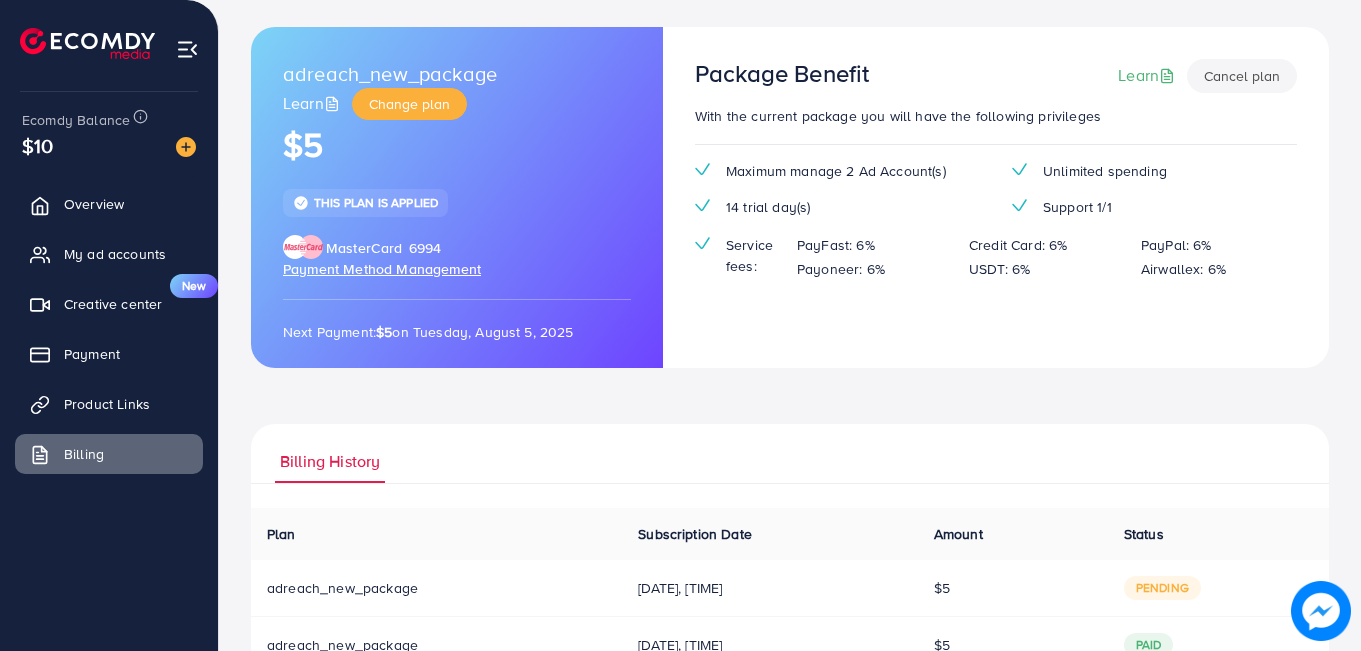 scroll, scrollTop: 168, scrollLeft: 0, axis: vertical 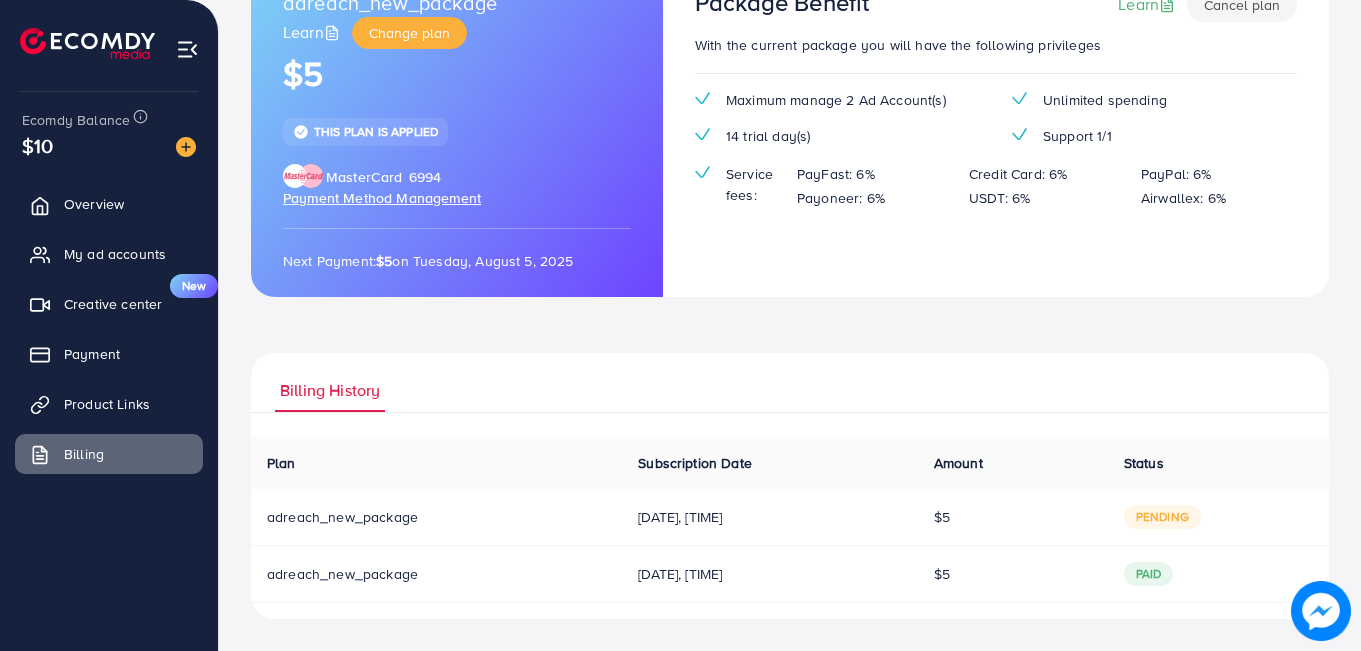 click on "pending" at bounding box center [1218, 517] 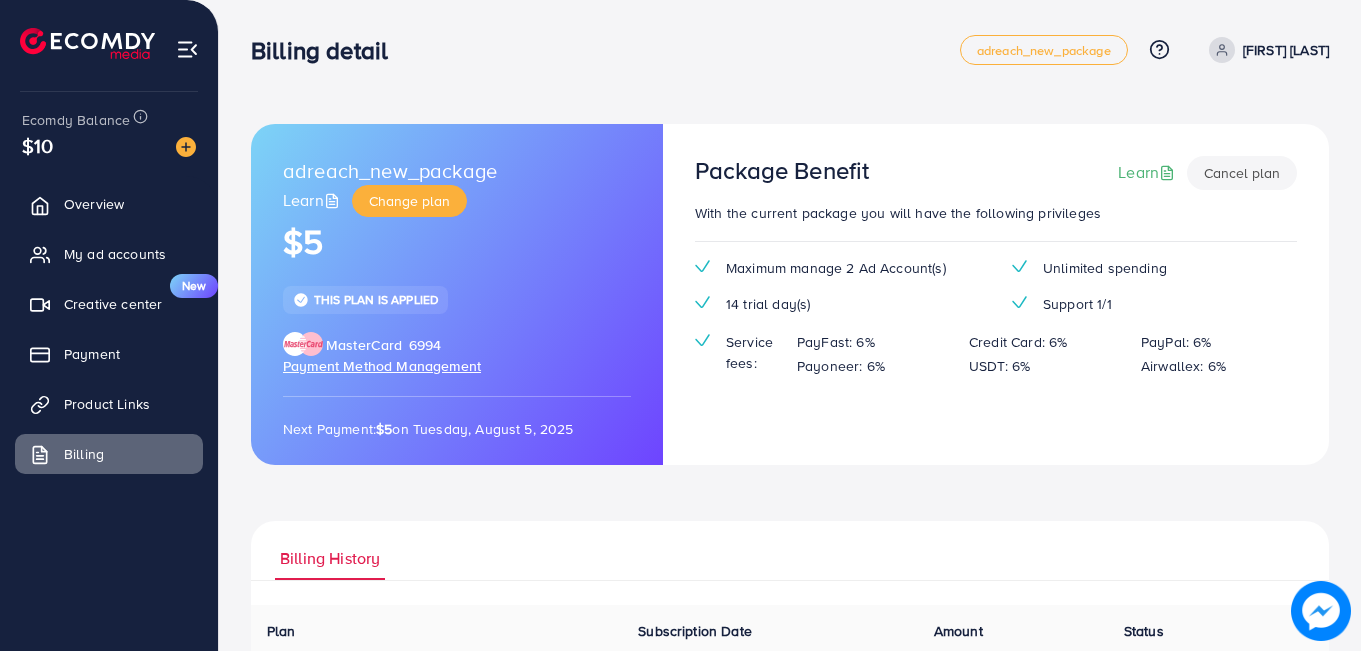 click on "Payment Method Management" at bounding box center (382, 366) 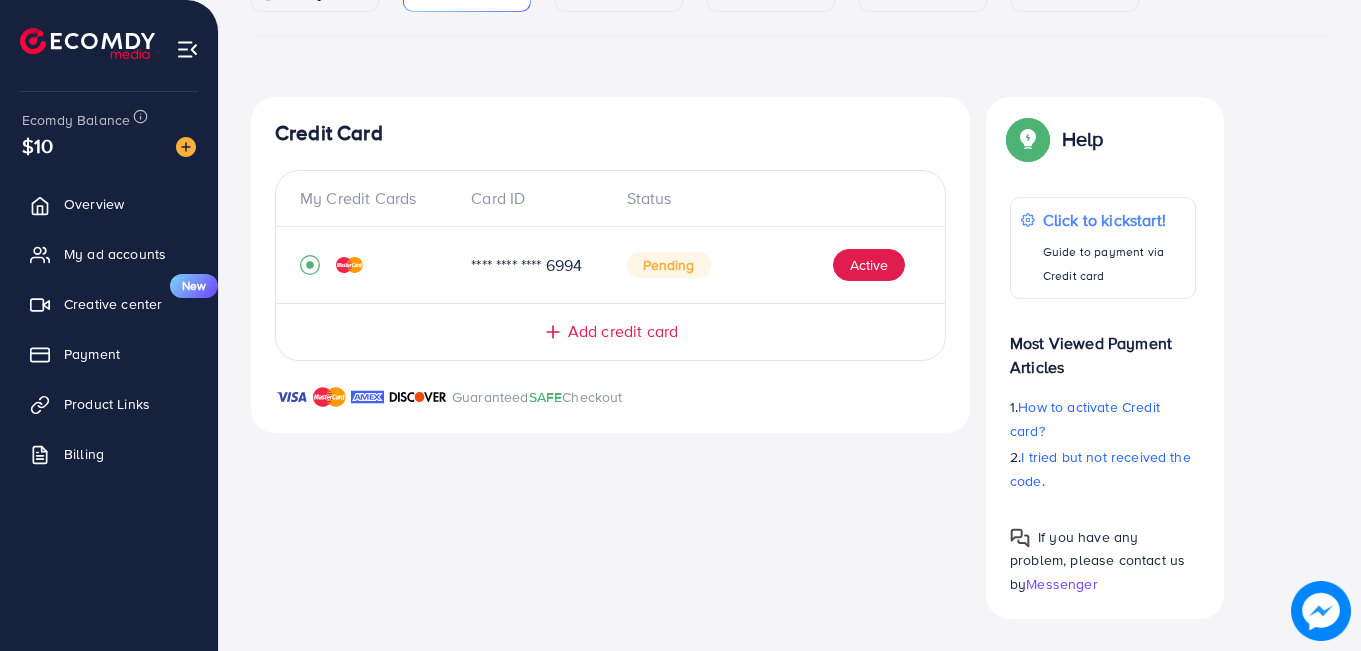 scroll, scrollTop: 0, scrollLeft: 0, axis: both 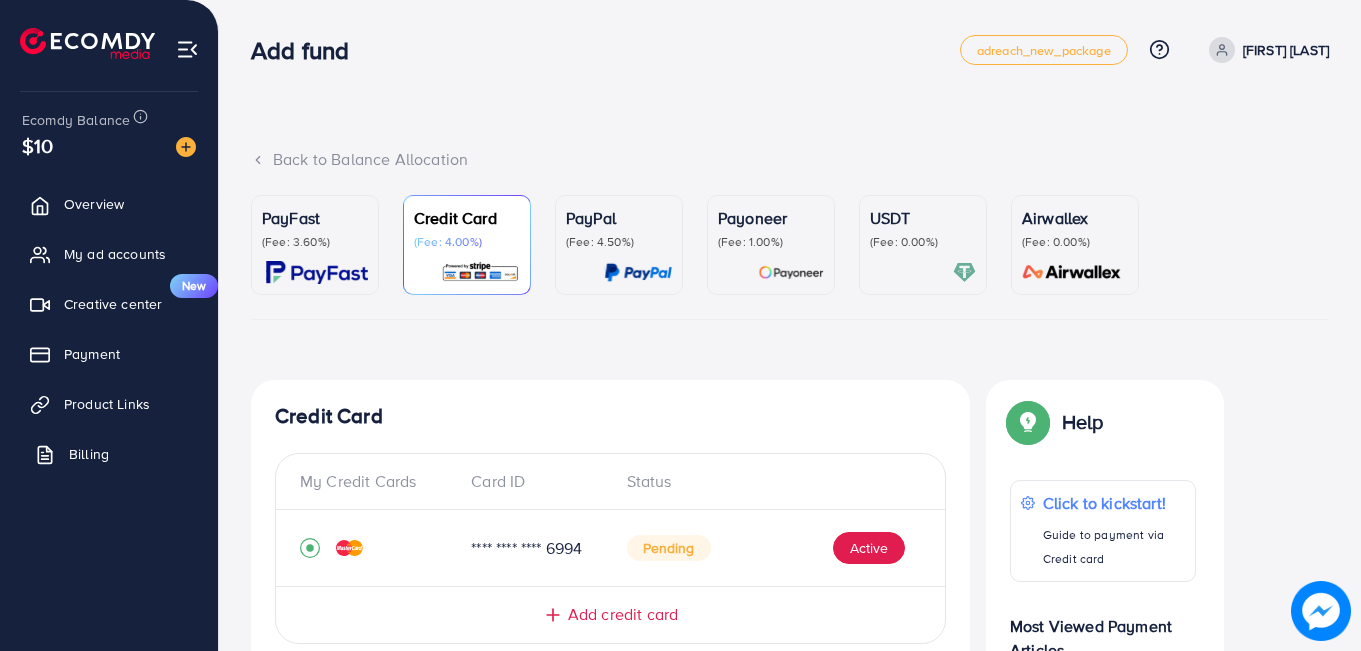 click on "Billing" at bounding box center [109, 454] 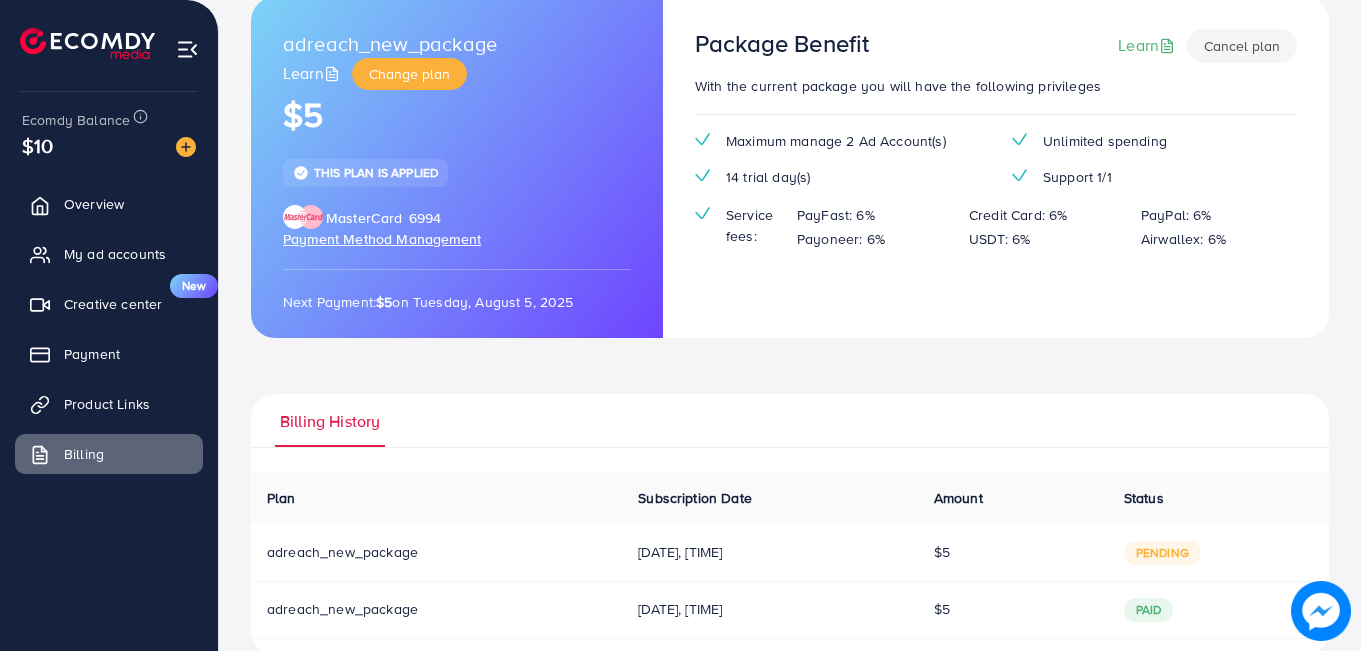 scroll, scrollTop: 163, scrollLeft: 0, axis: vertical 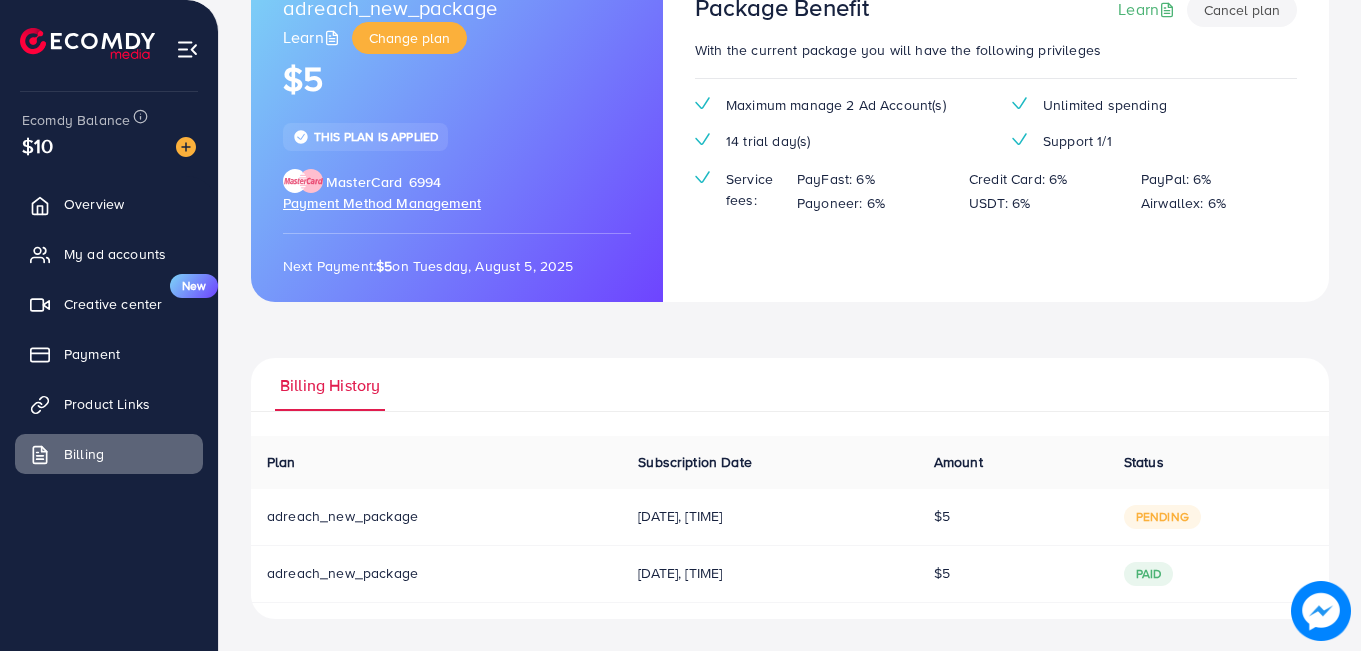 click on "pending" at bounding box center [1162, 517] 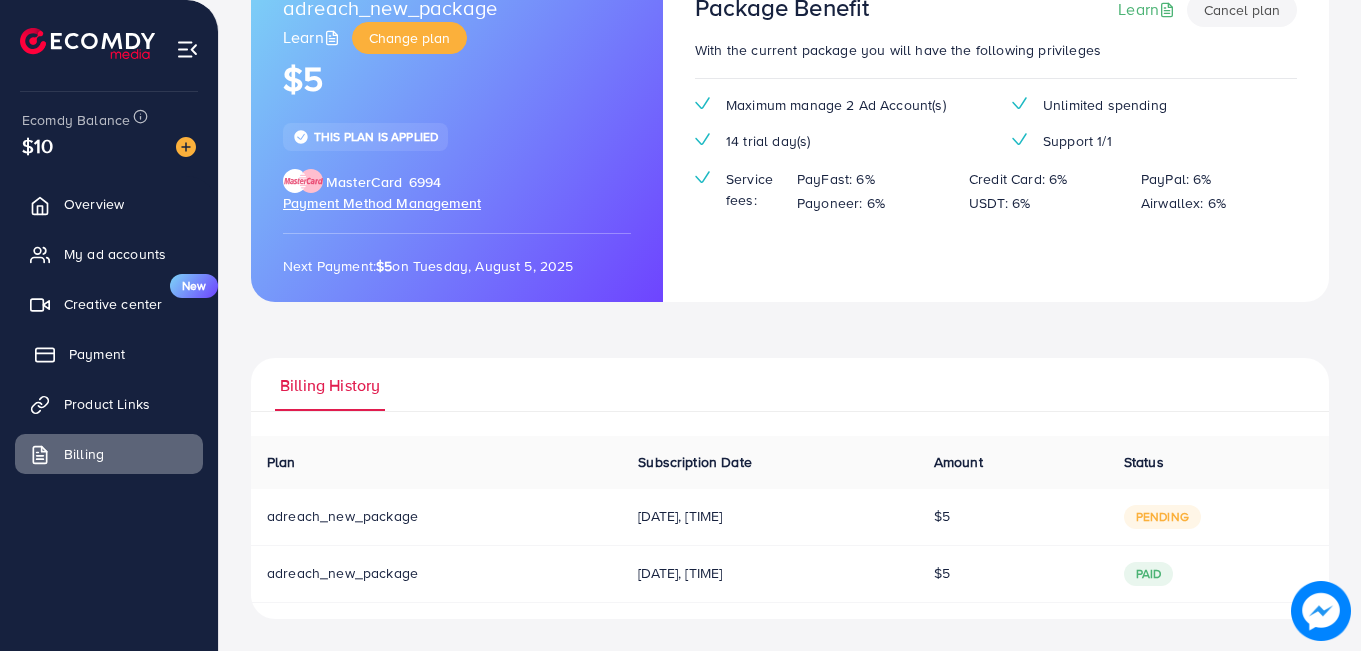 click on "Payment" at bounding box center [97, 354] 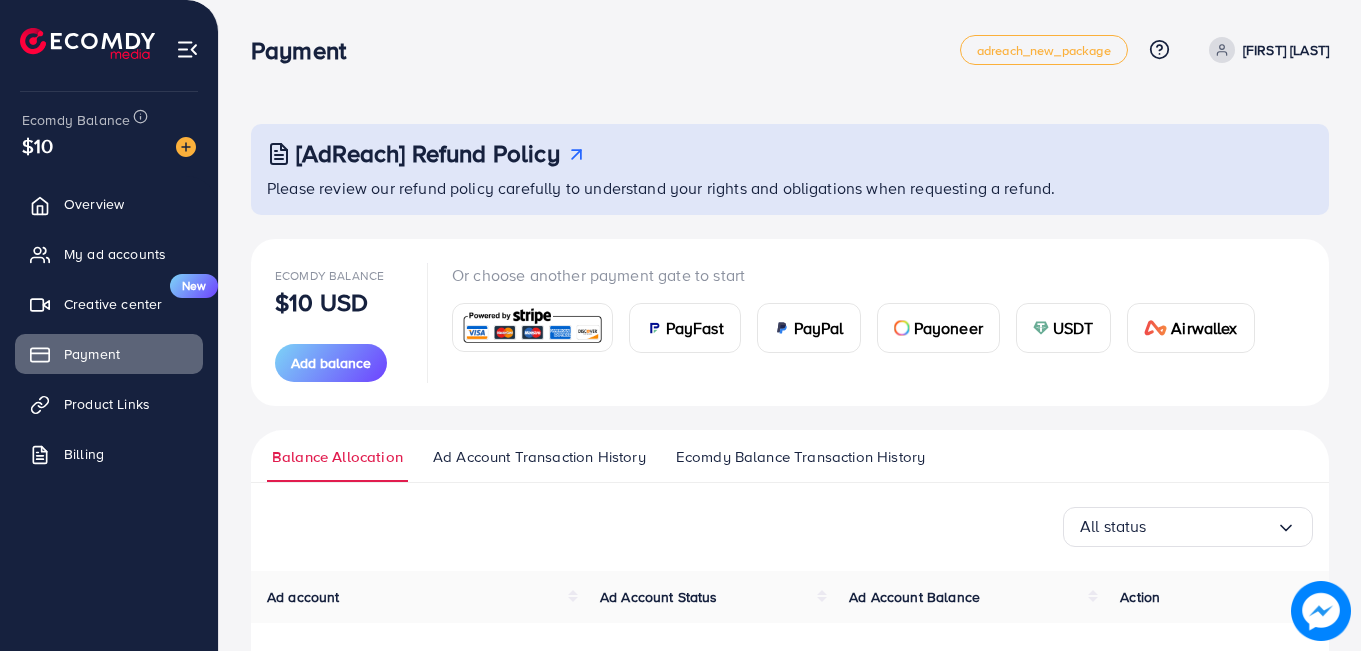 scroll, scrollTop: 197, scrollLeft: 0, axis: vertical 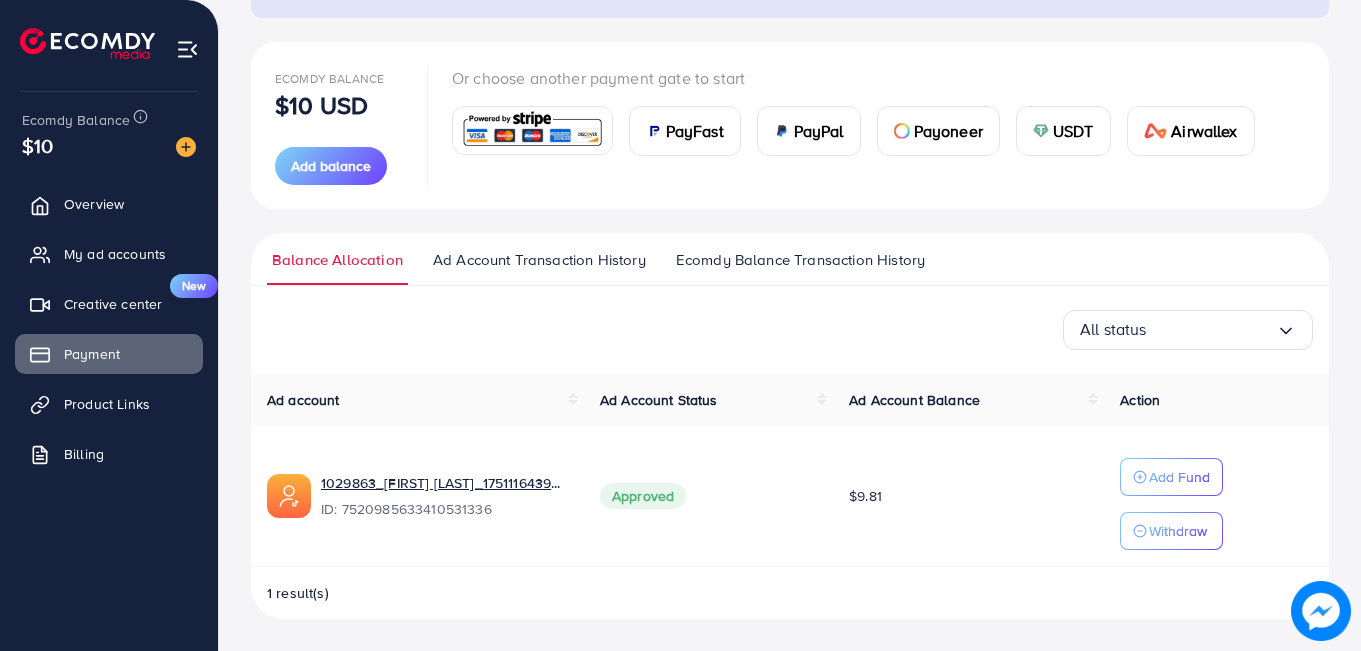click on "Ad Account Transaction History" at bounding box center [539, 260] 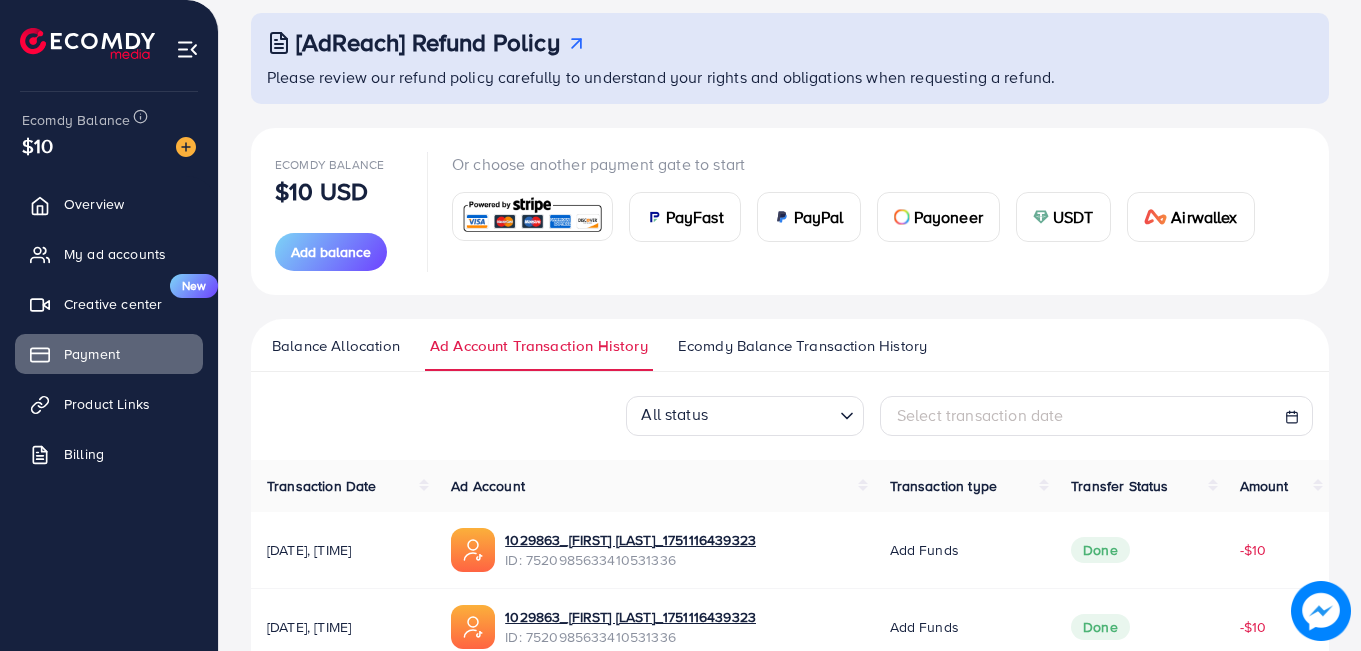 scroll, scrollTop: 0, scrollLeft: 0, axis: both 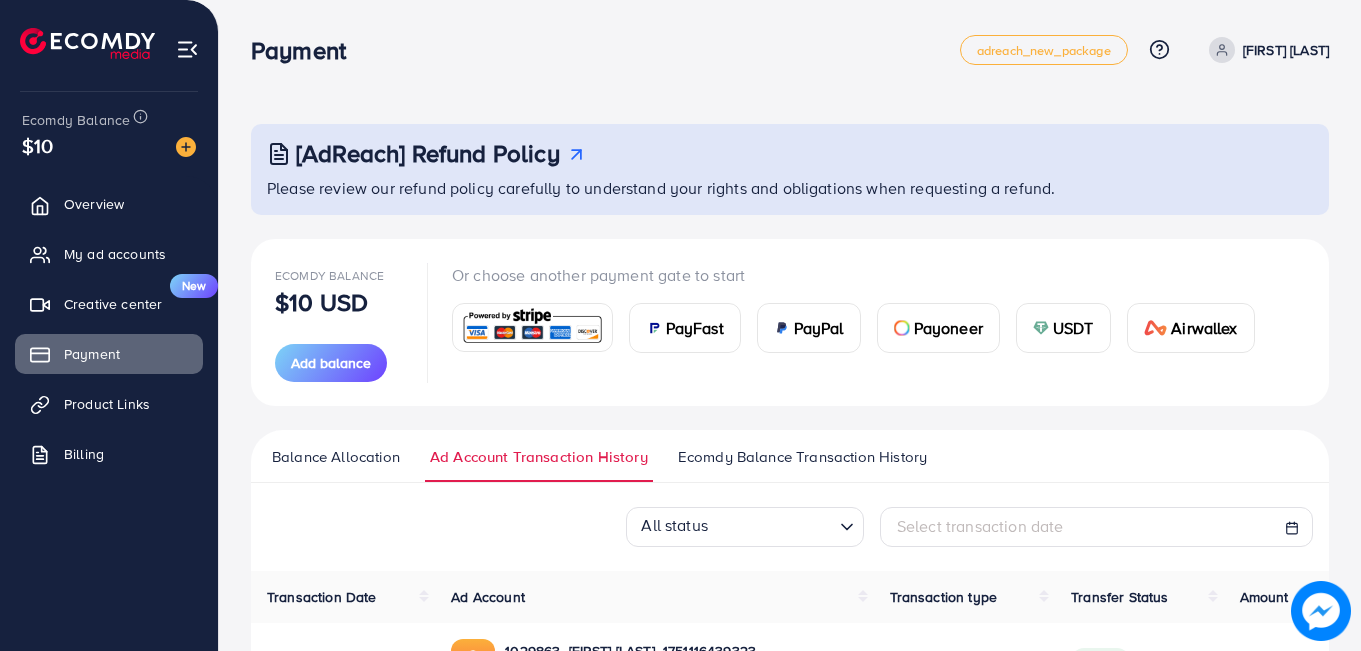 click on "Ecomdy Balance Transaction History" at bounding box center [802, 457] 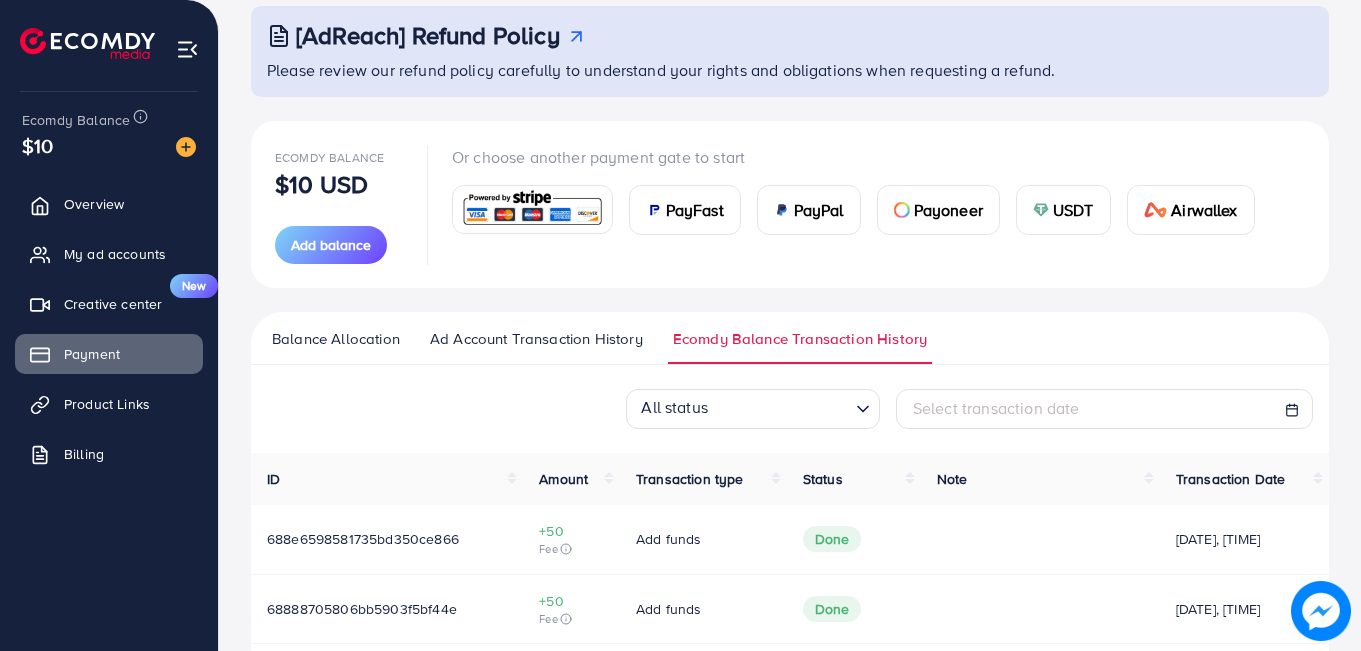 scroll, scrollTop: 0, scrollLeft: 0, axis: both 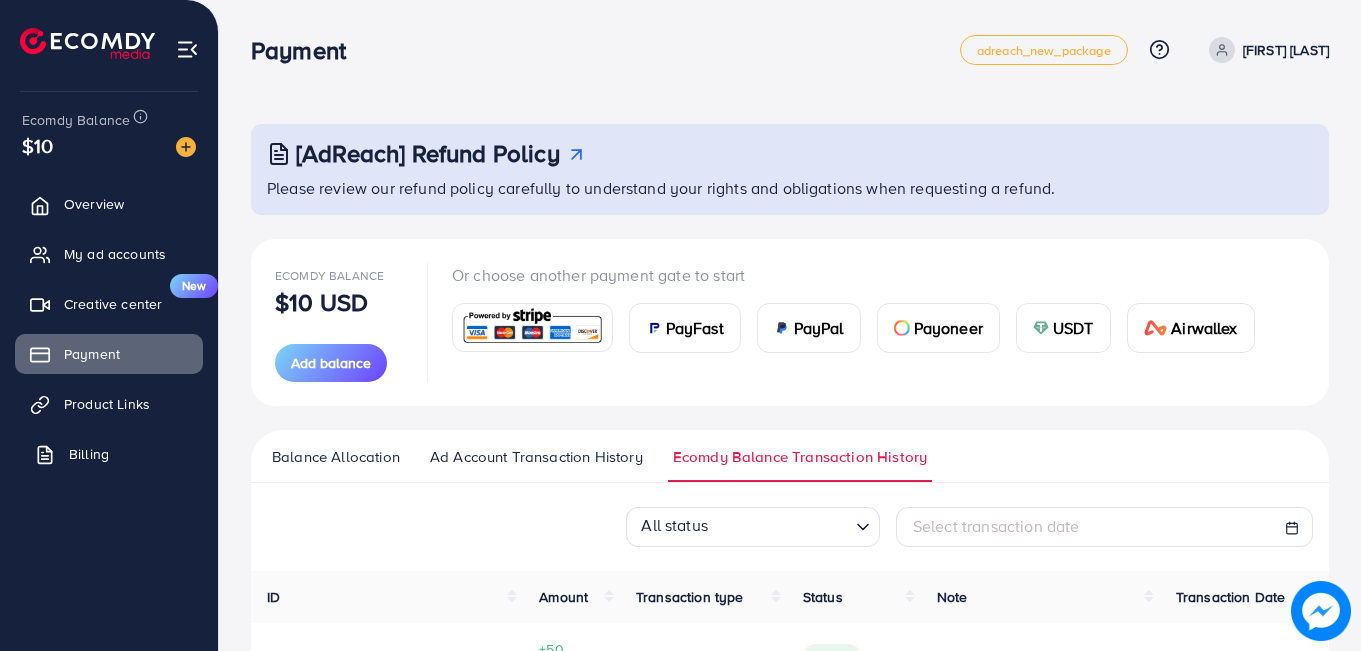 click on "Billing" at bounding box center (109, 454) 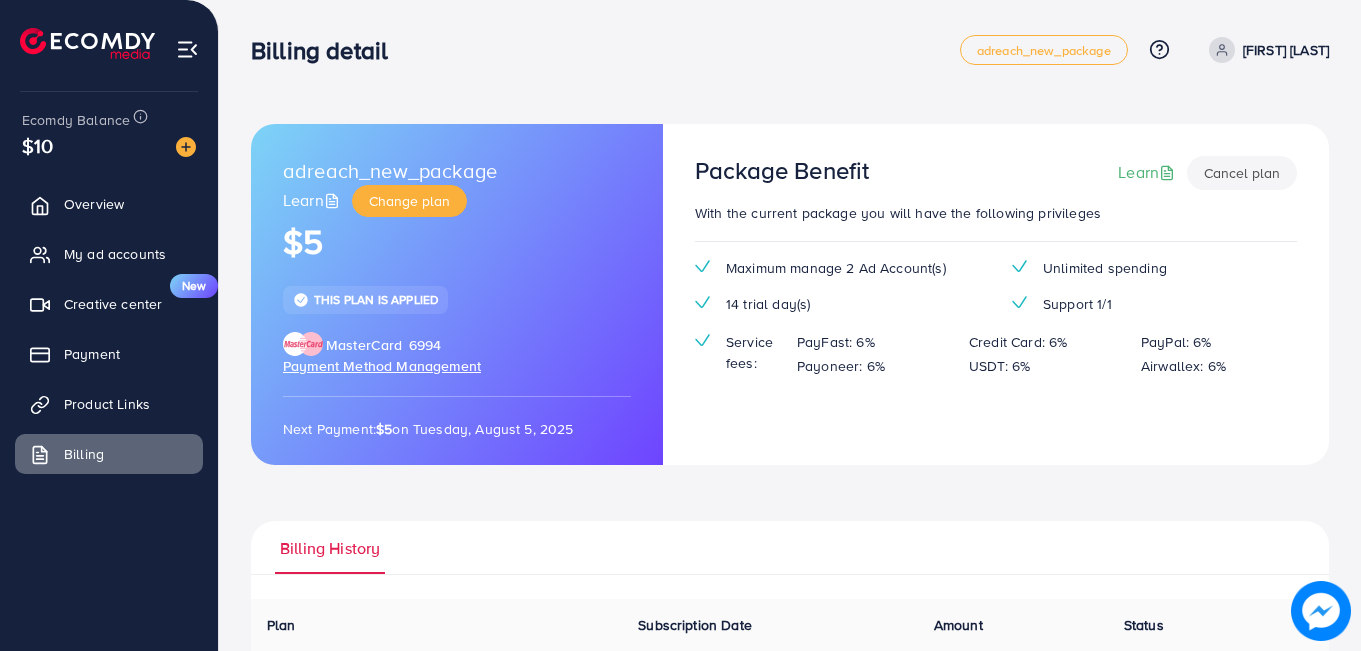 click on "Payment Method Management" at bounding box center [382, 366] 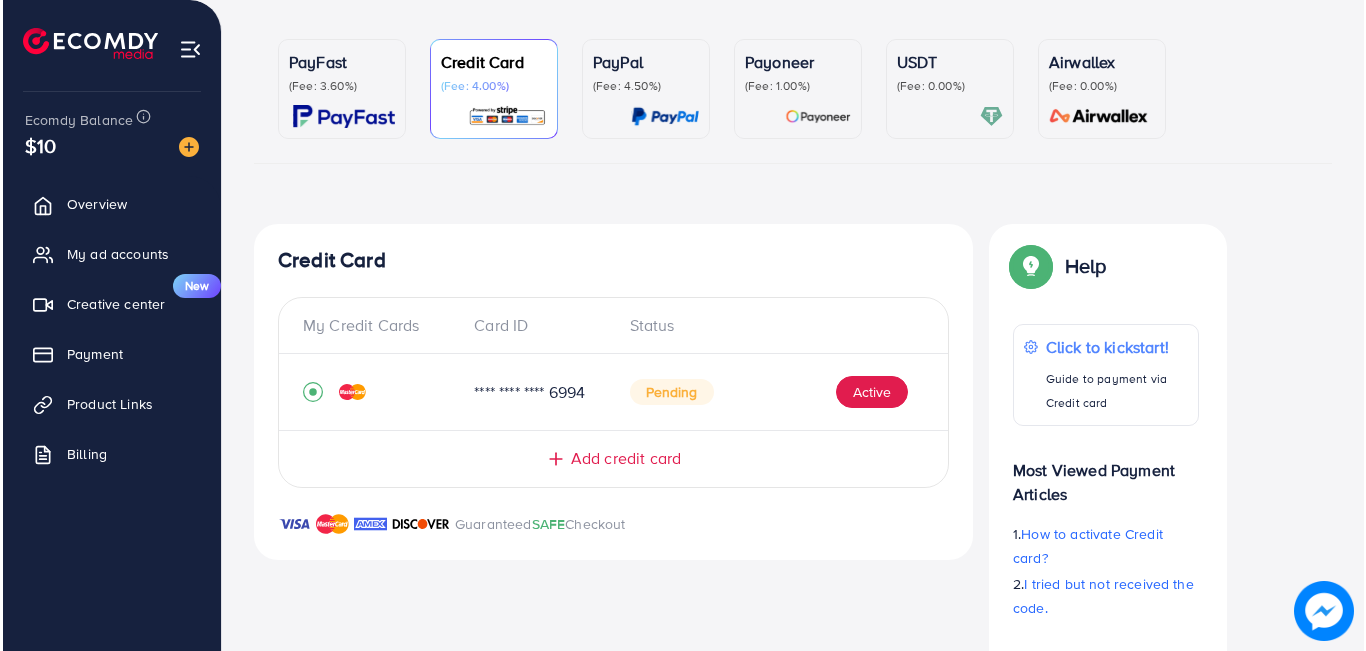 scroll, scrollTop: 299, scrollLeft: 0, axis: vertical 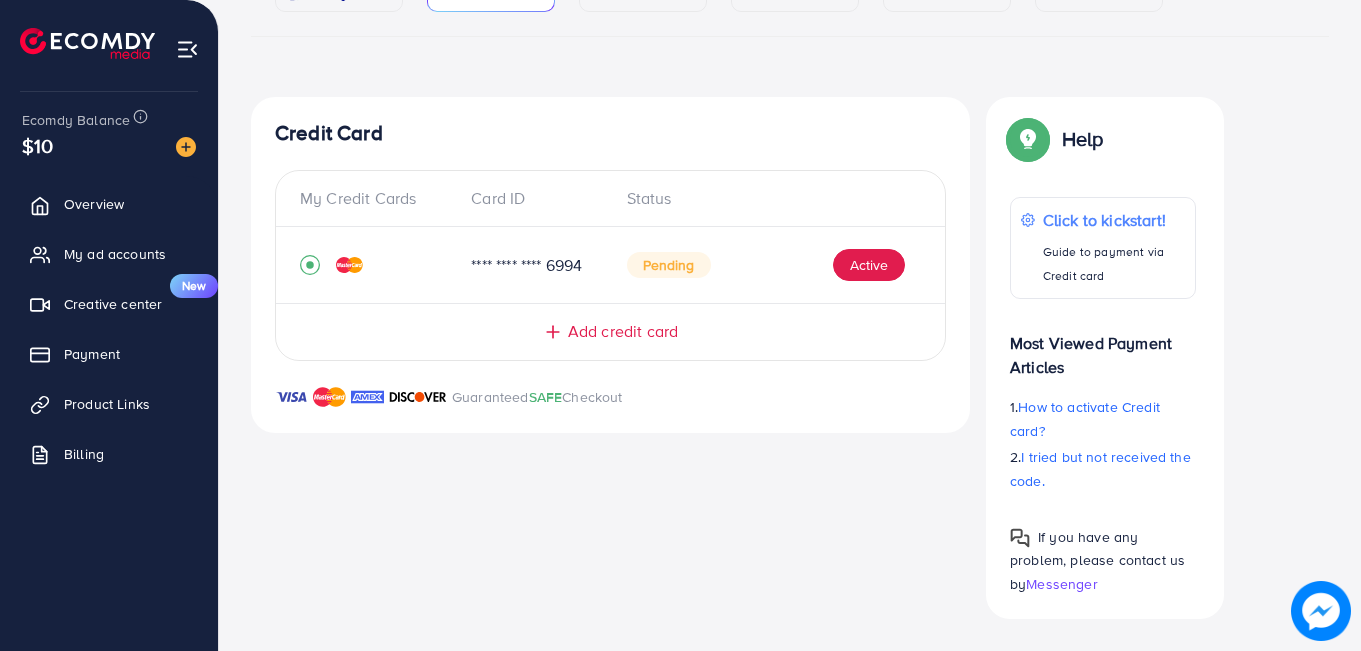 click on "Pending" at bounding box center [669, 265] 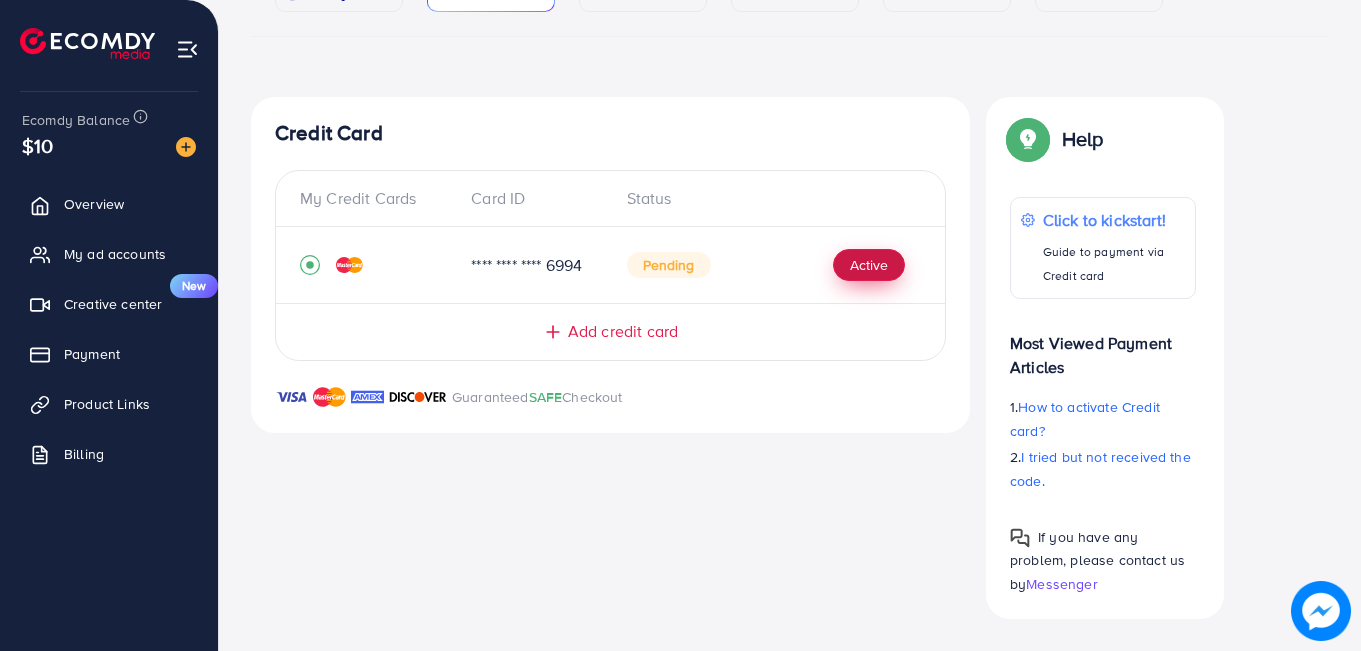 click on "Active" at bounding box center (869, 265) 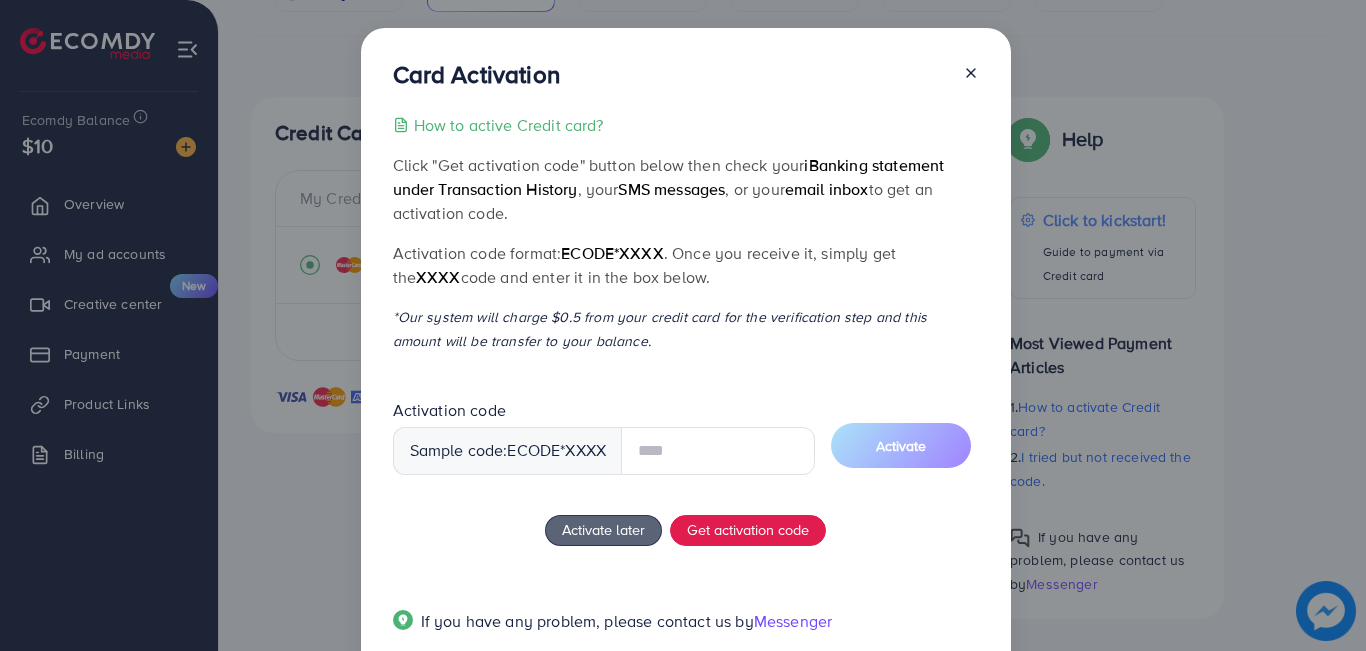 scroll, scrollTop: 67, scrollLeft: 0, axis: vertical 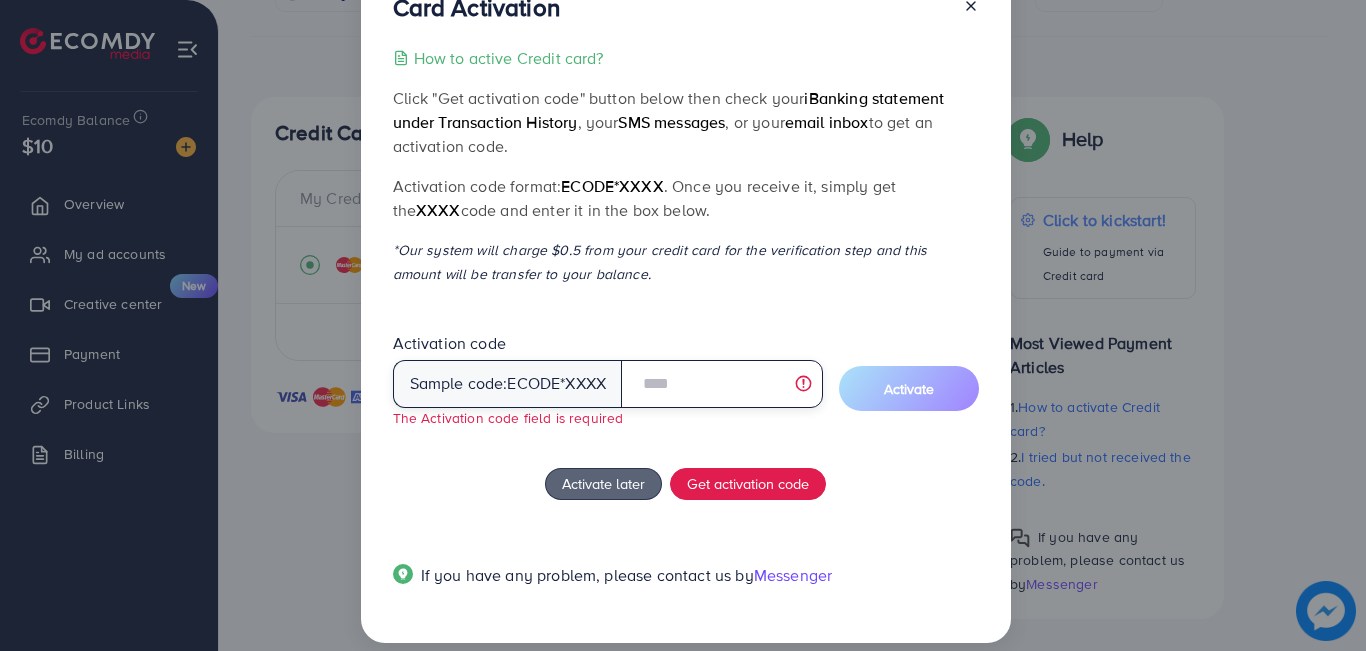 click at bounding box center (721, 384) 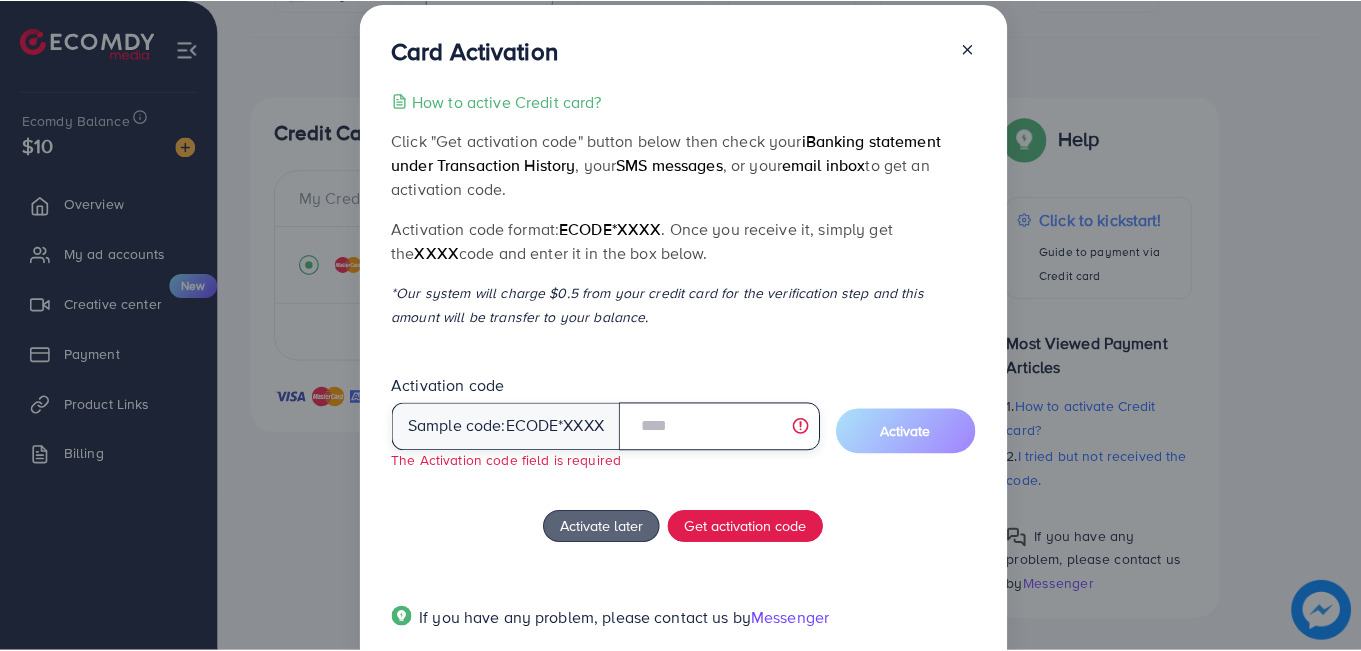 scroll, scrollTop: 0, scrollLeft: 0, axis: both 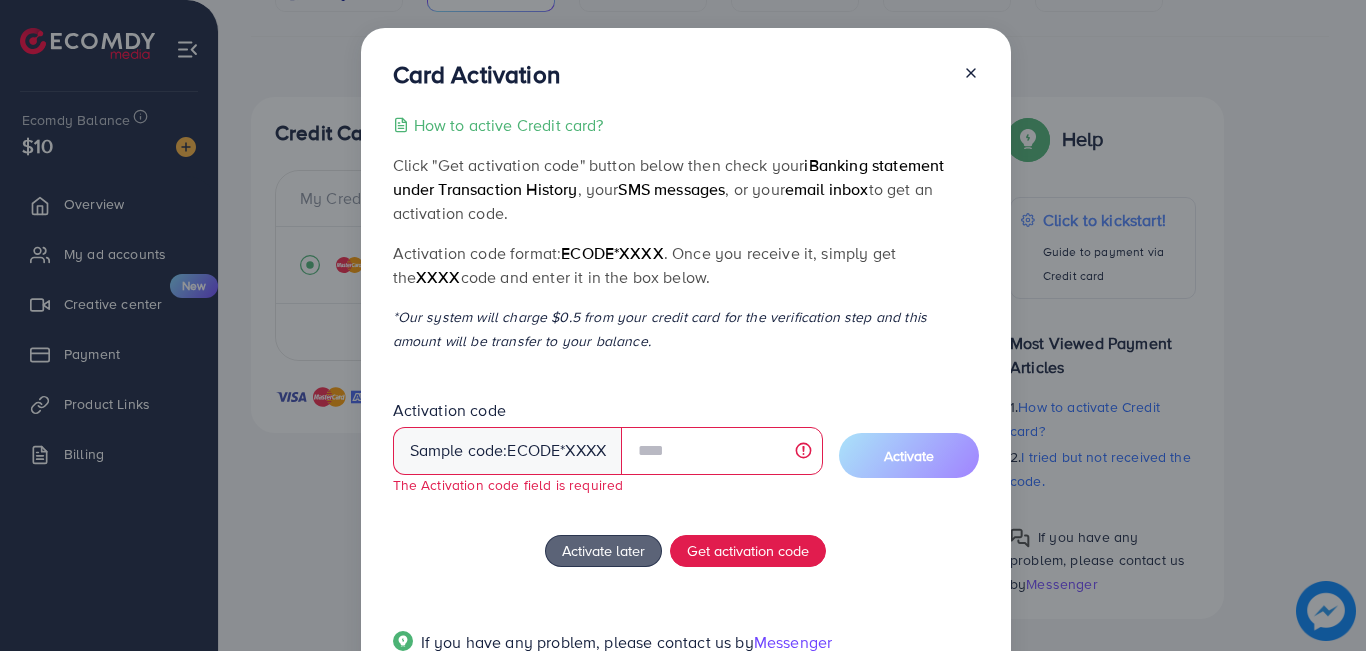 click 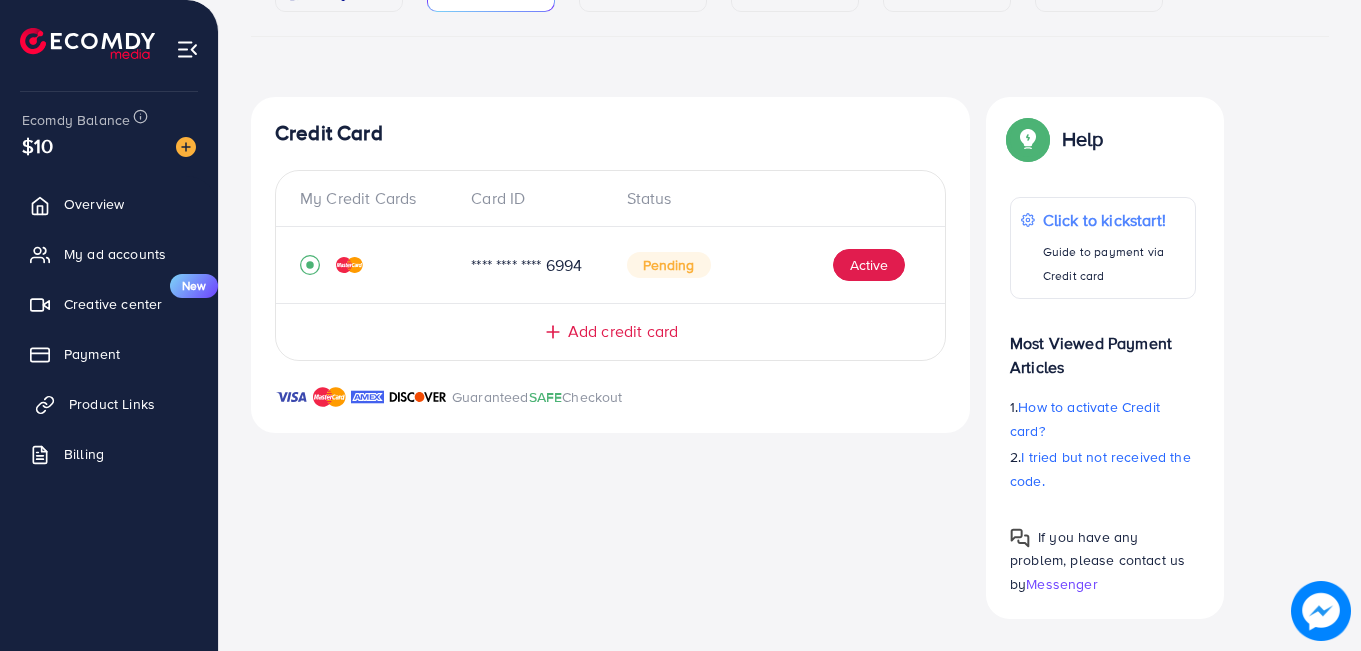 click on "Product Links" at bounding box center (112, 404) 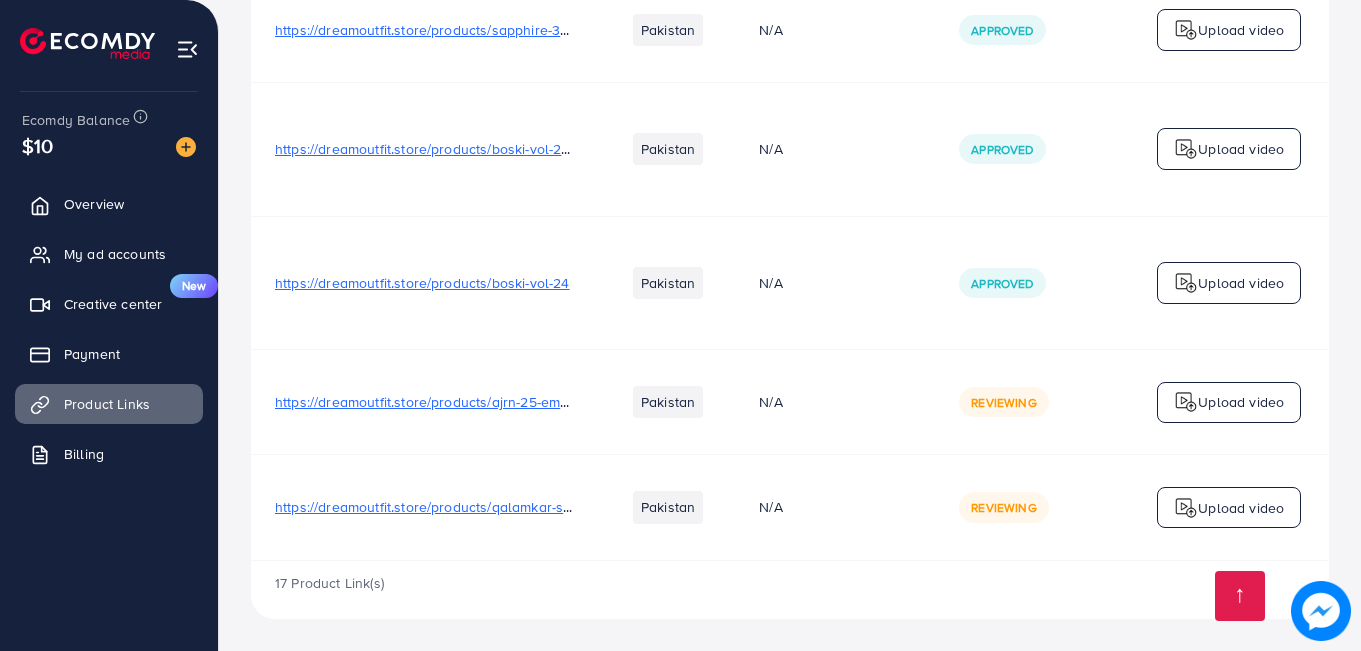 scroll, scrollTop: 1743, scrollLeft: 0, axis: vertical 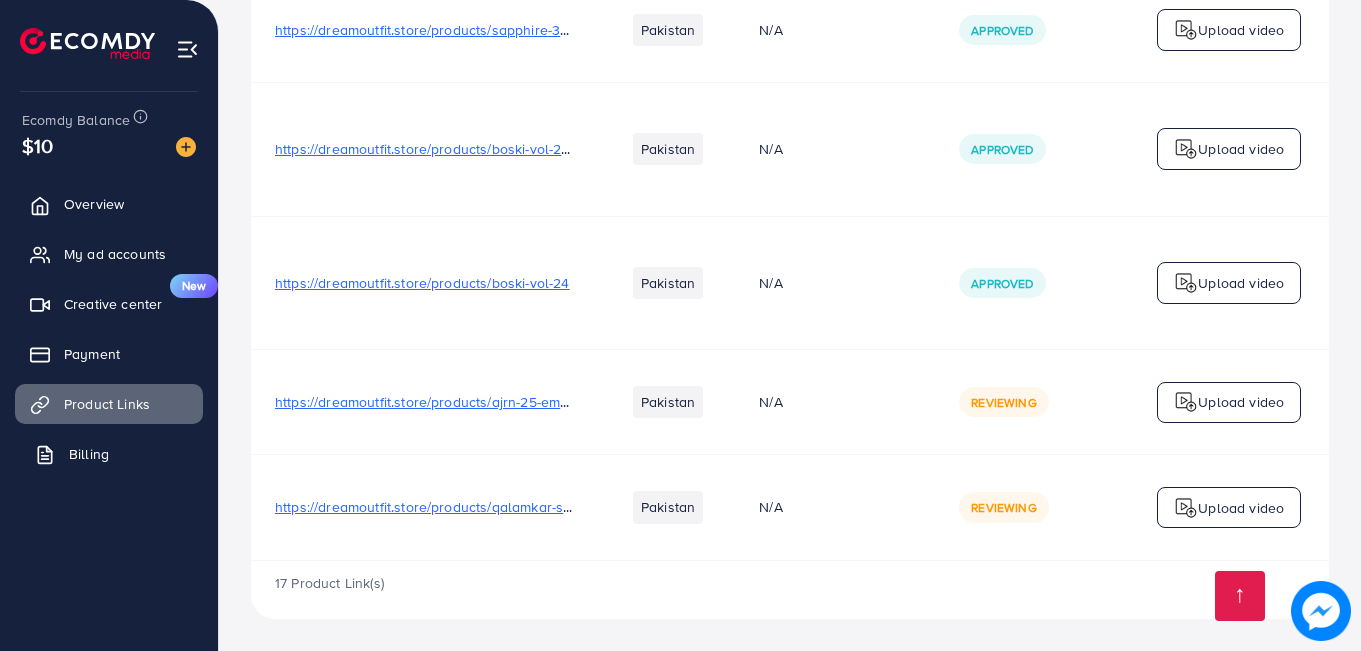 click on "Billing" at bounding box center (109, 454) 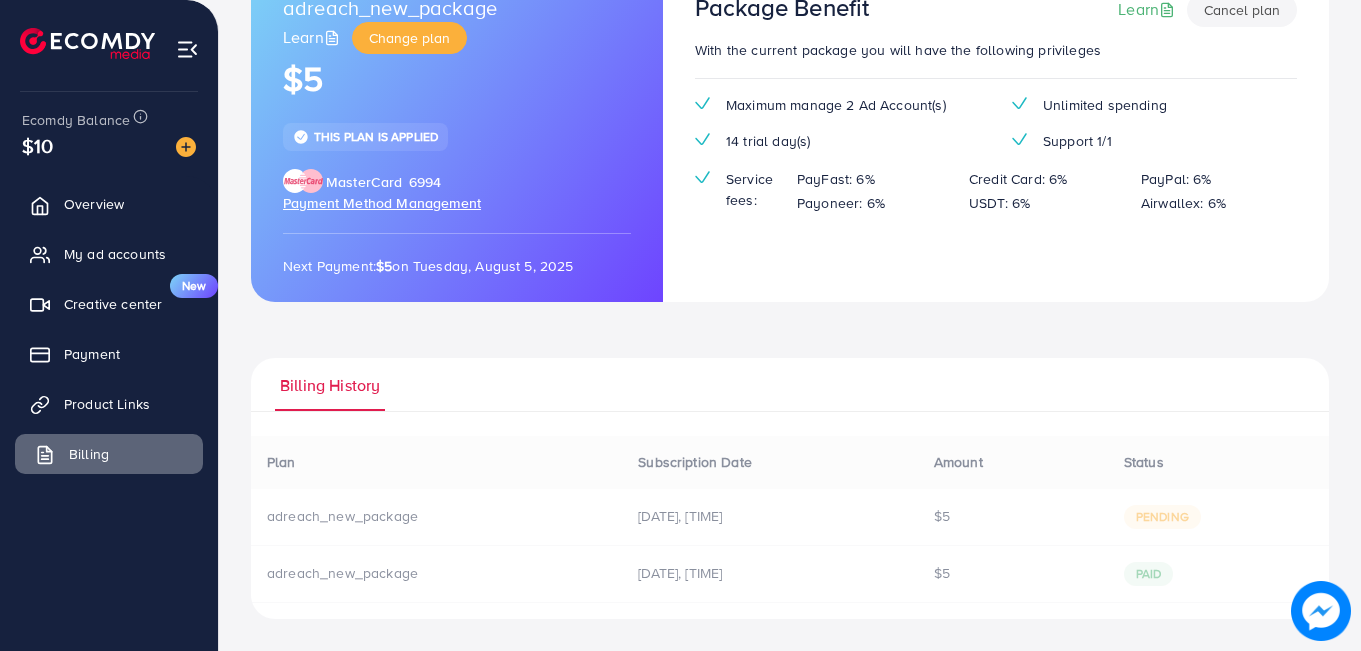 scroll, scrollTop: 0, scrollLeft: 0, axis: both 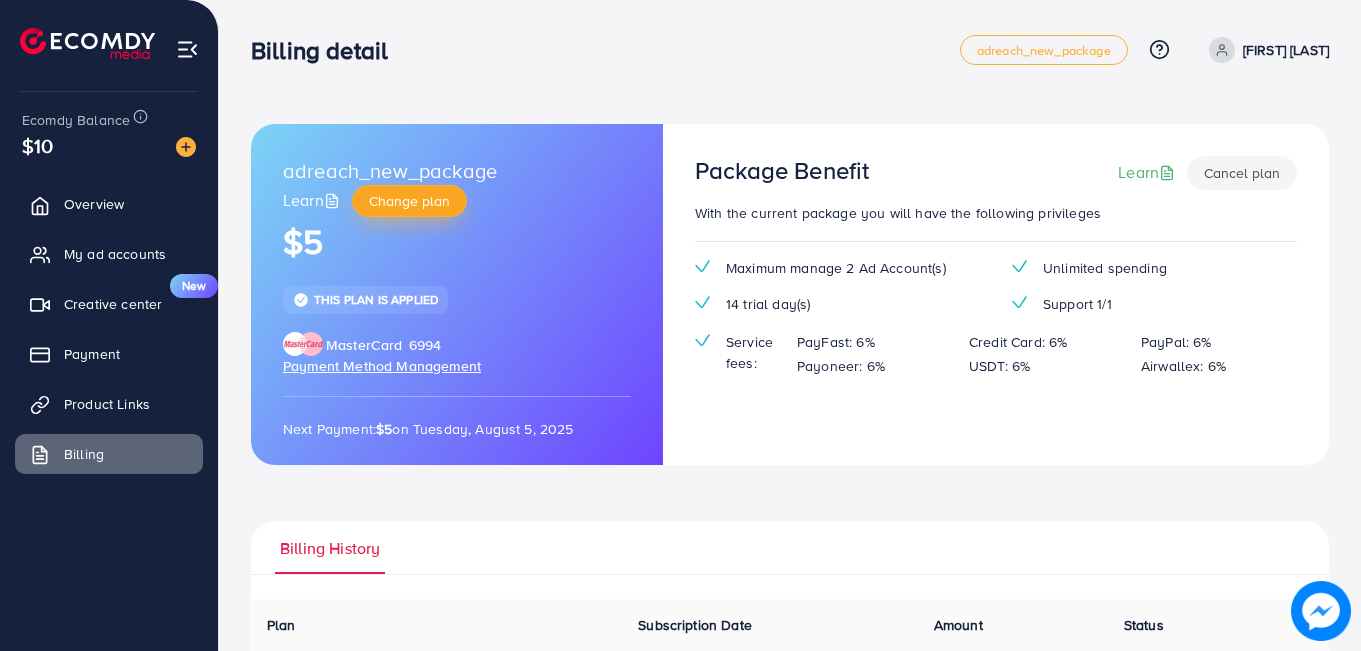click on "Change plan" at bounding box center [409, 201] 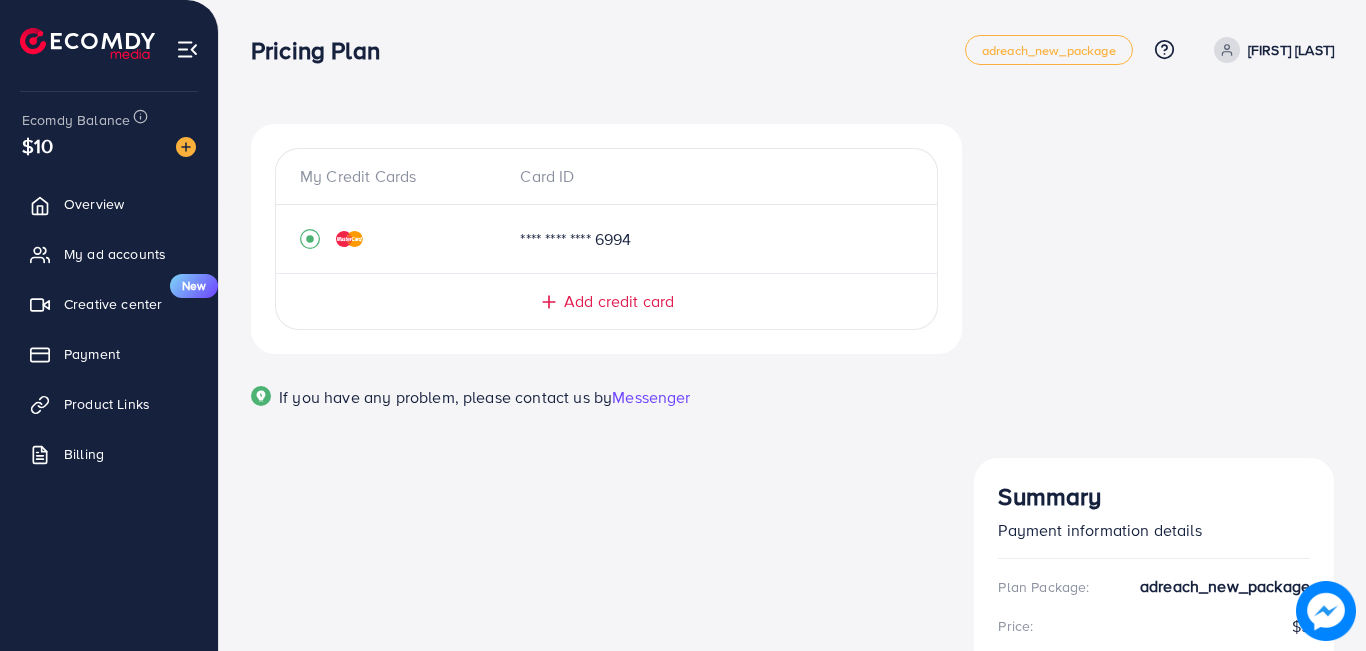 click on "Continue Purchase" at bounding box center [1154, 781] 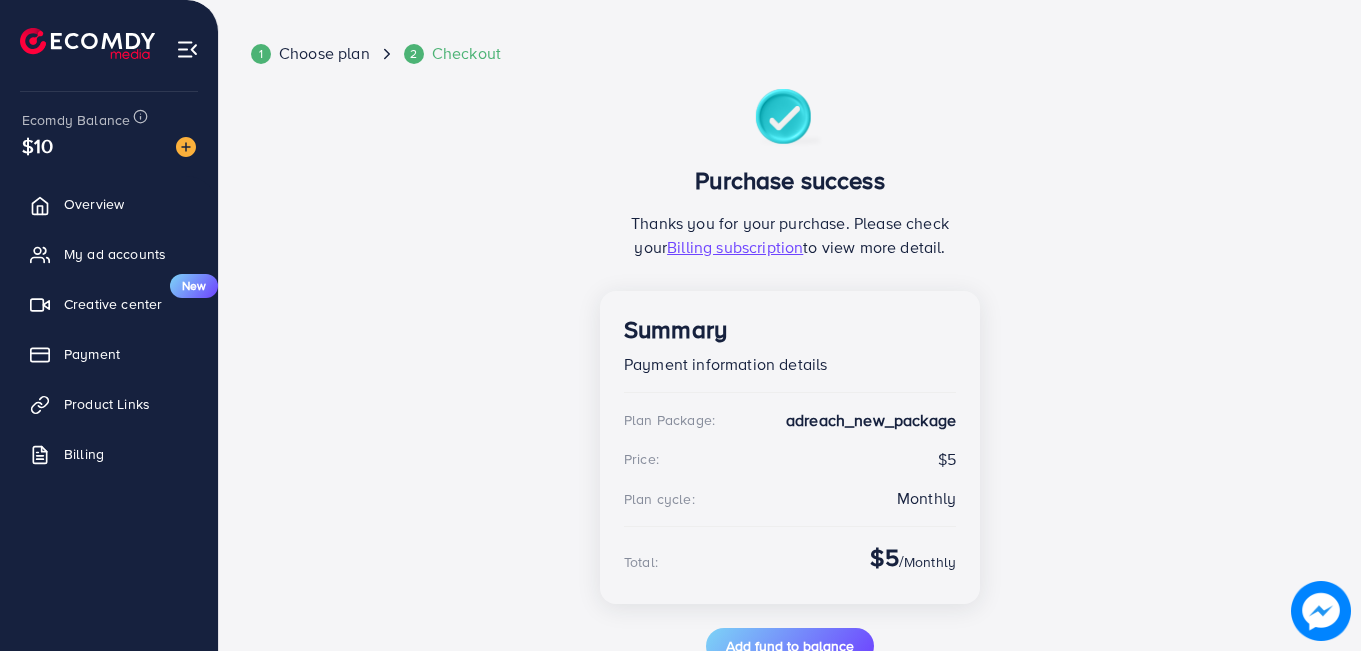 scroll, scrollTop: 143, scrollLeft: 0, axis: vertical 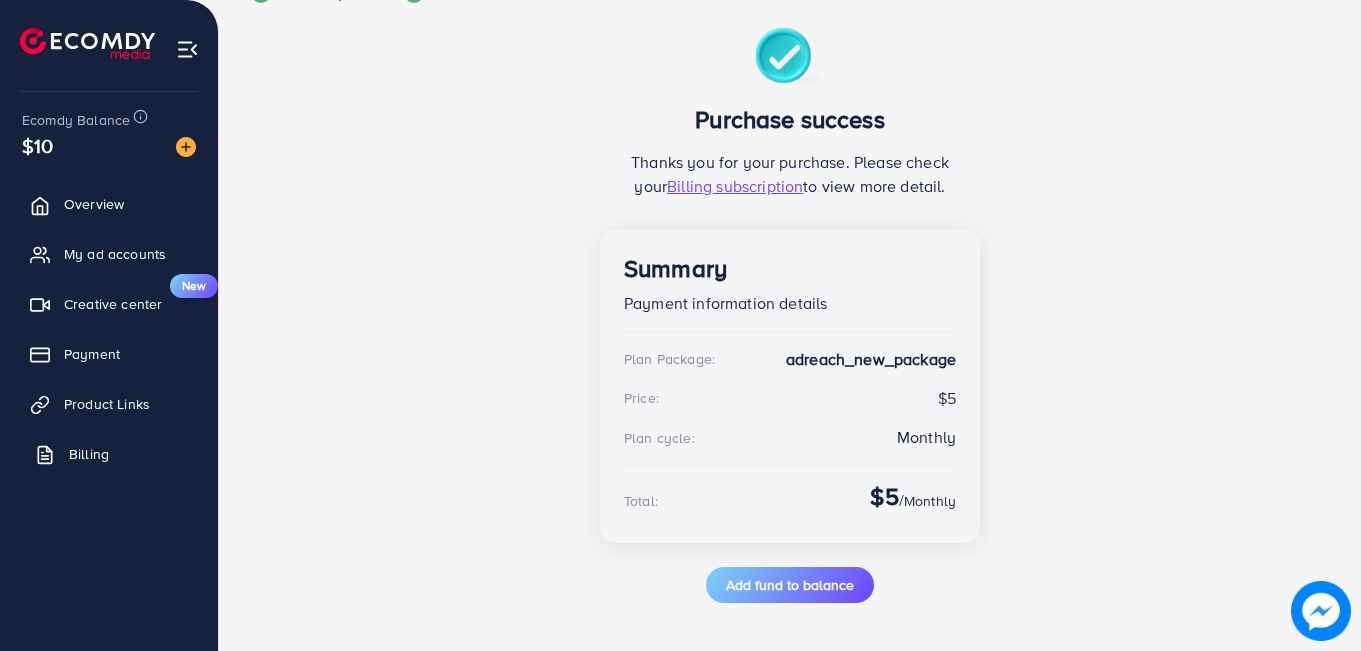 click on "Billing" at bounding box center (89, 454) 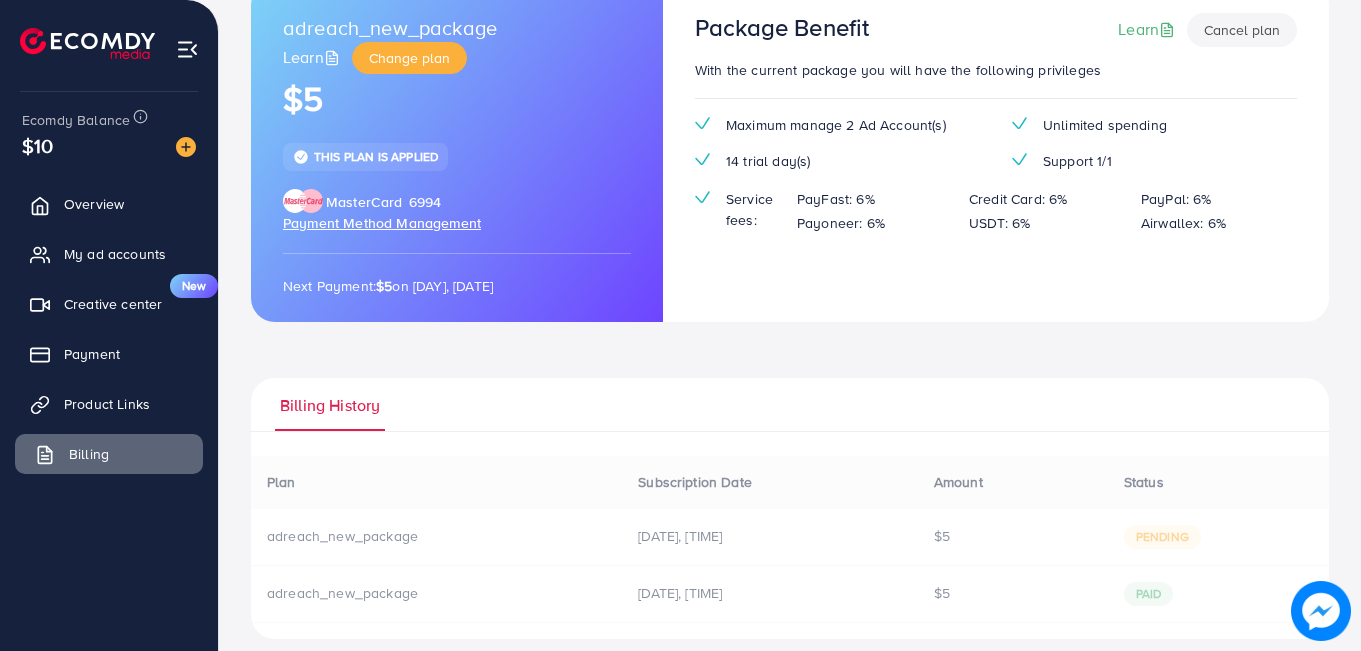 scroll, scrollTop: 0, scrollLeft: 0, axis: both 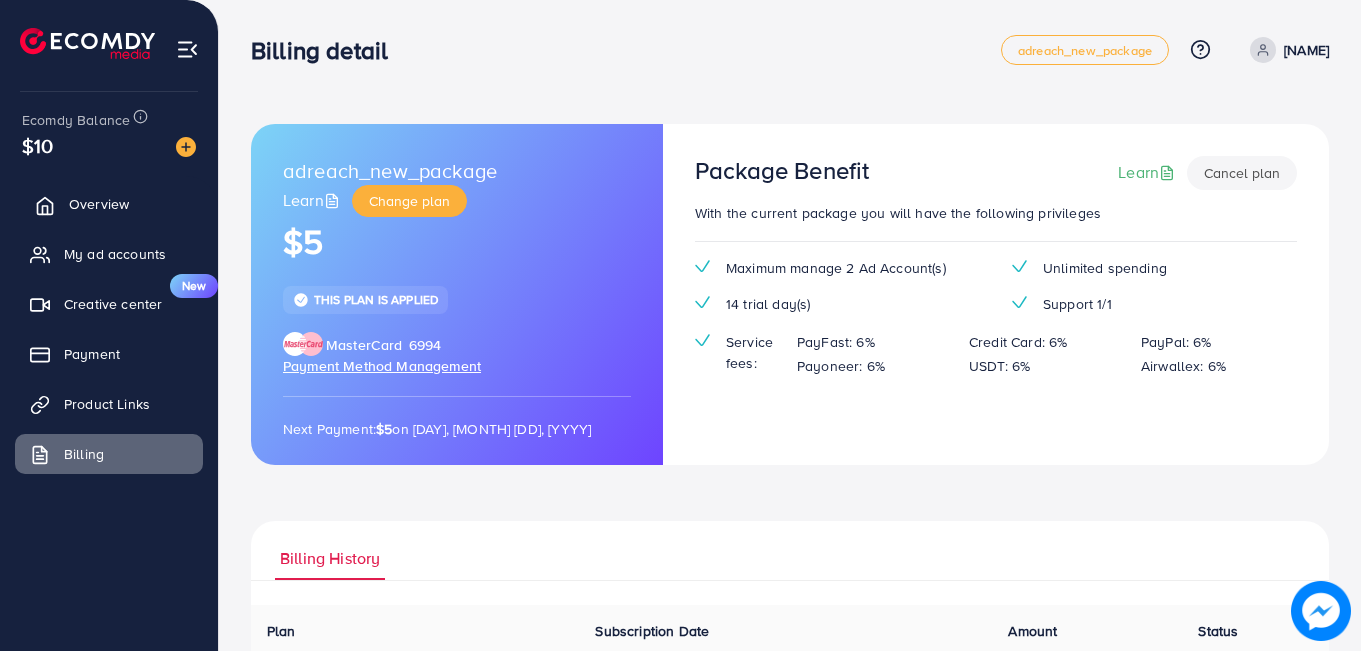 click on "Overview" at bounding box center (109, 204) 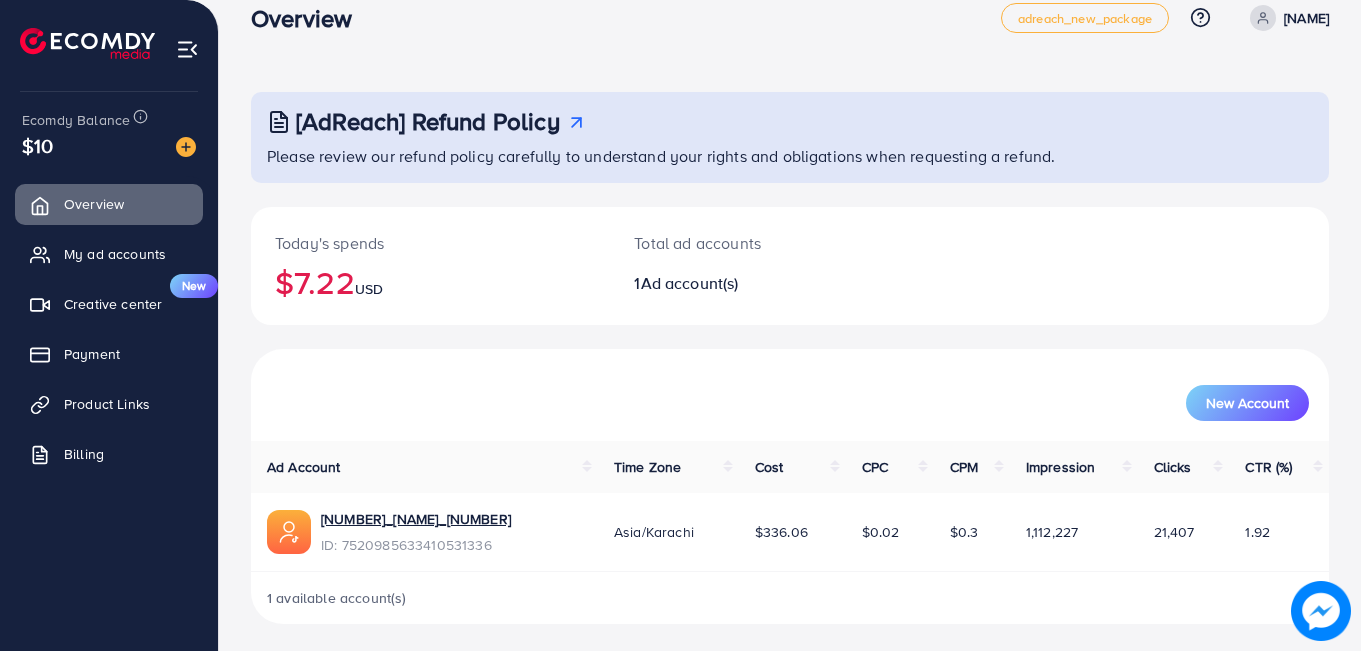 scroll, scrollTop: 37, scrollLeft: 0, axis: vertical 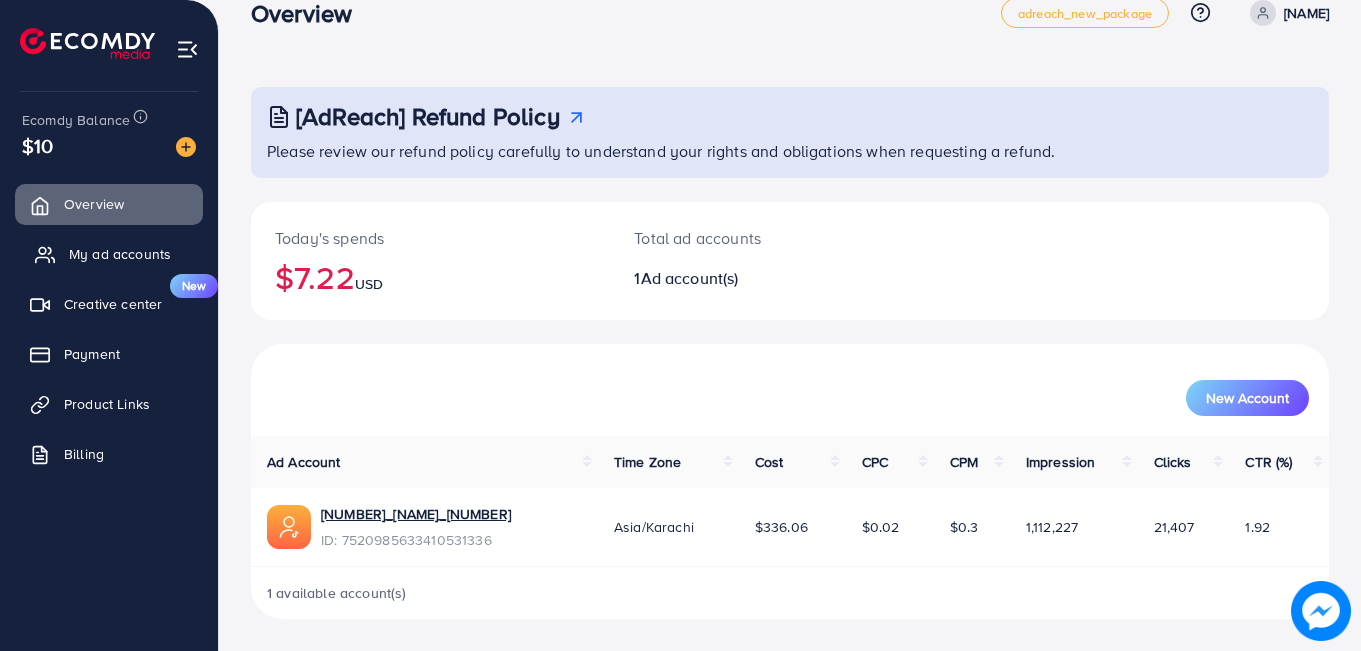 click 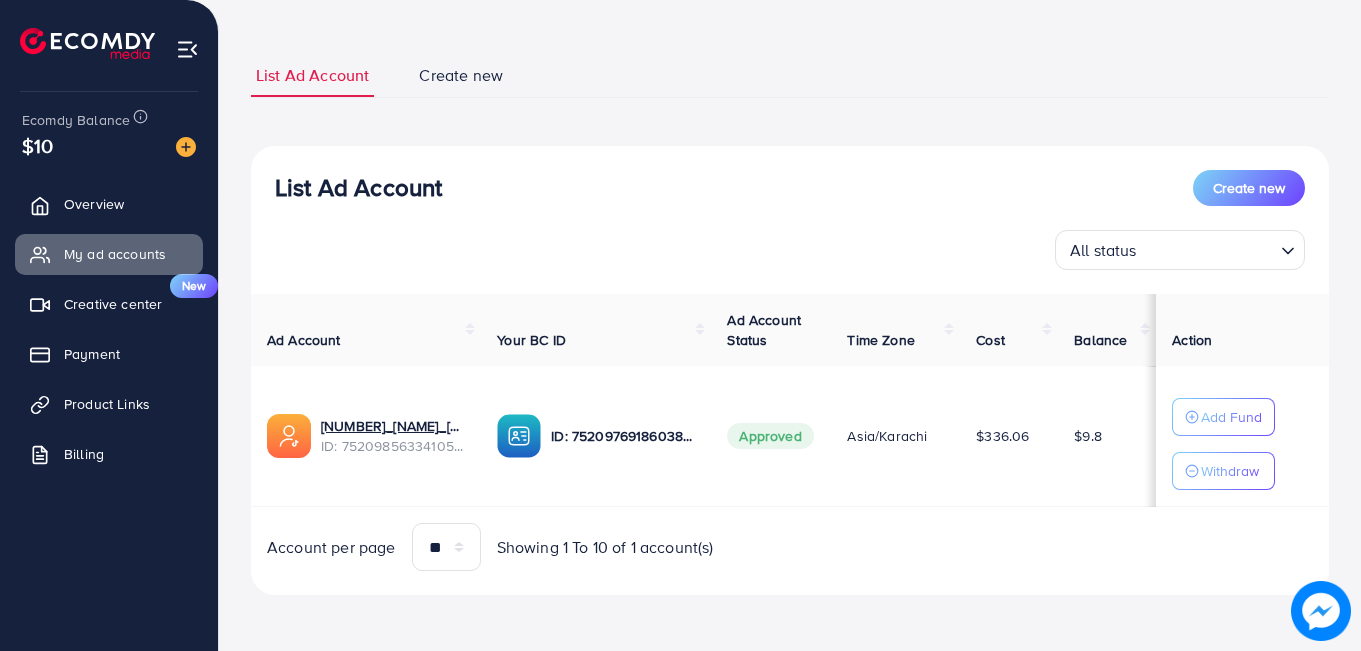 scroll, scrollTop: 0, scrollLeft: 0, axis: both 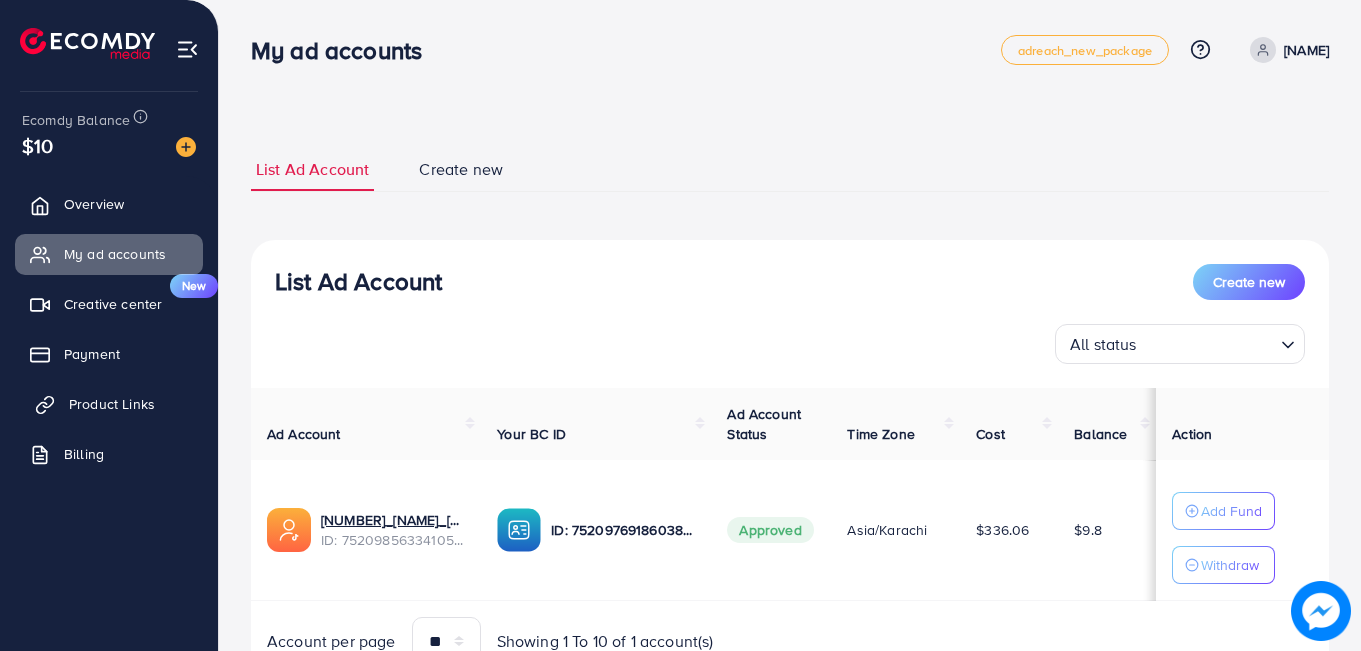 click on "Product Links" at bounding box center [112, 404] 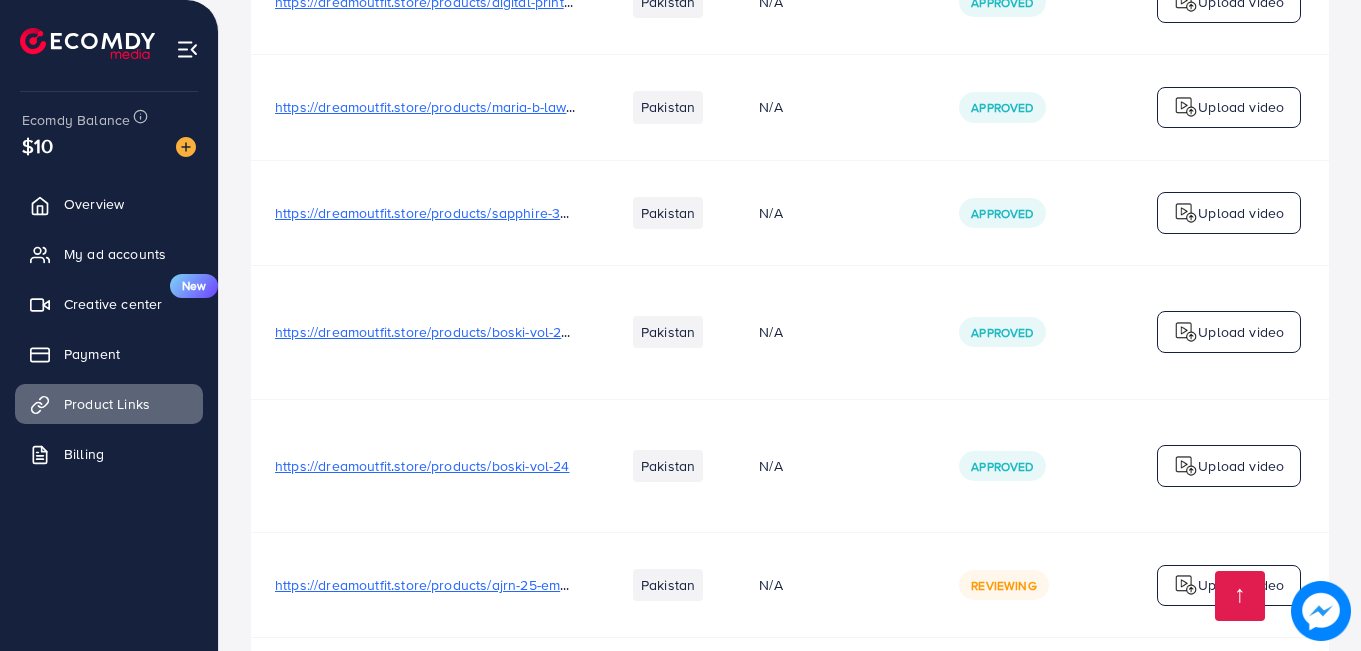 scroll, scrollTop: 1743, scrollLeft: 0, axis: vertical 